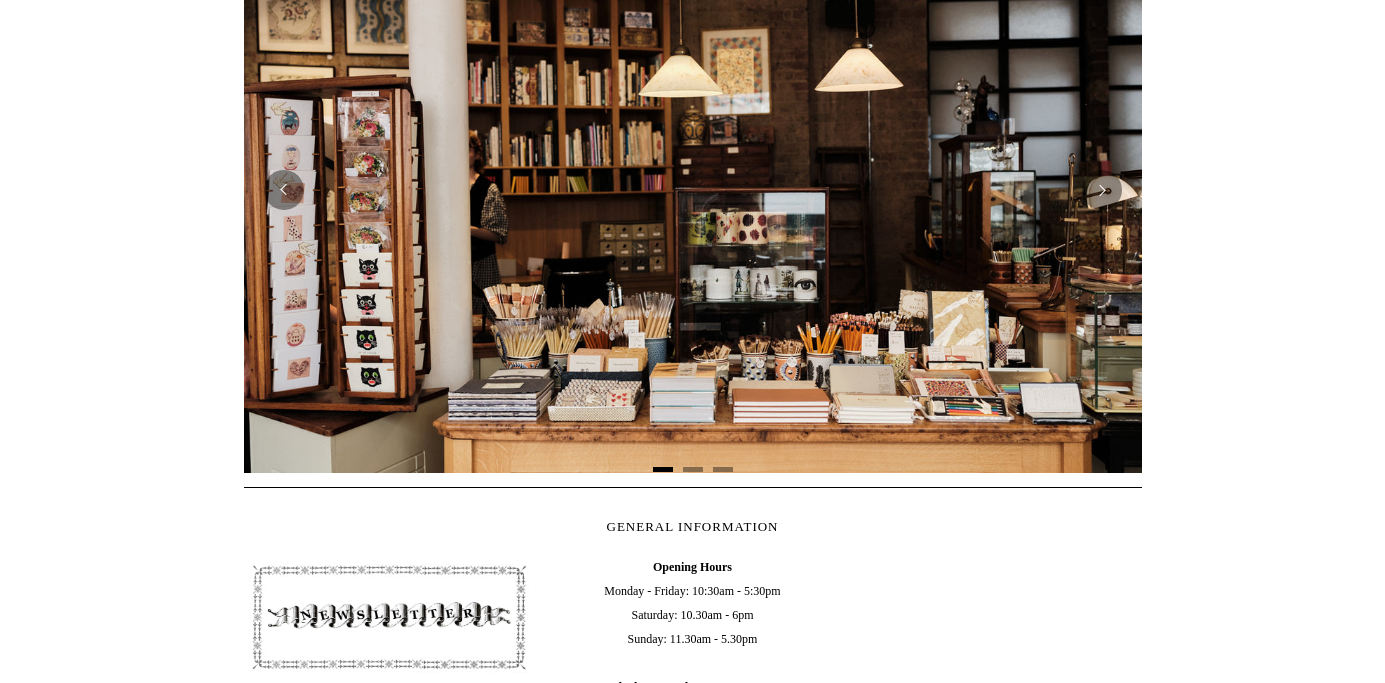 scroll, scrollTop: 0, scrollLeft: 0, axis: both 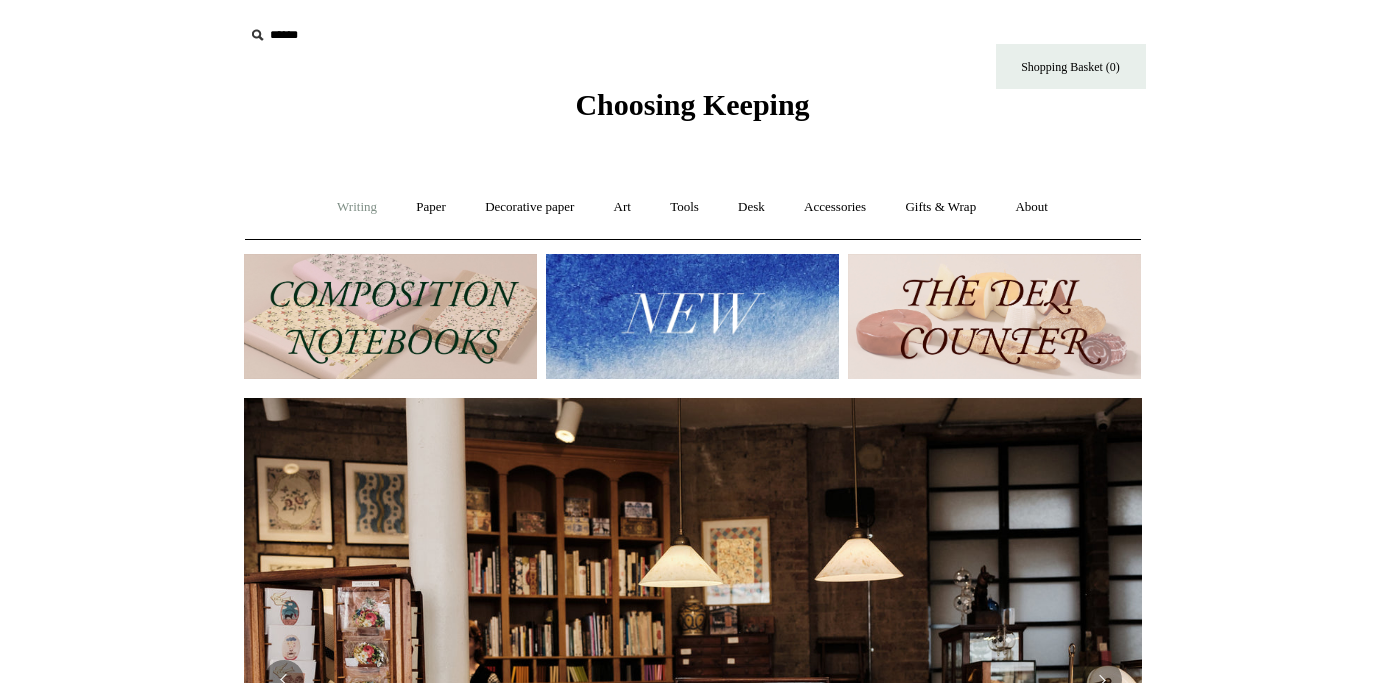 click on "Writing +" at bounding box center [357, 207] 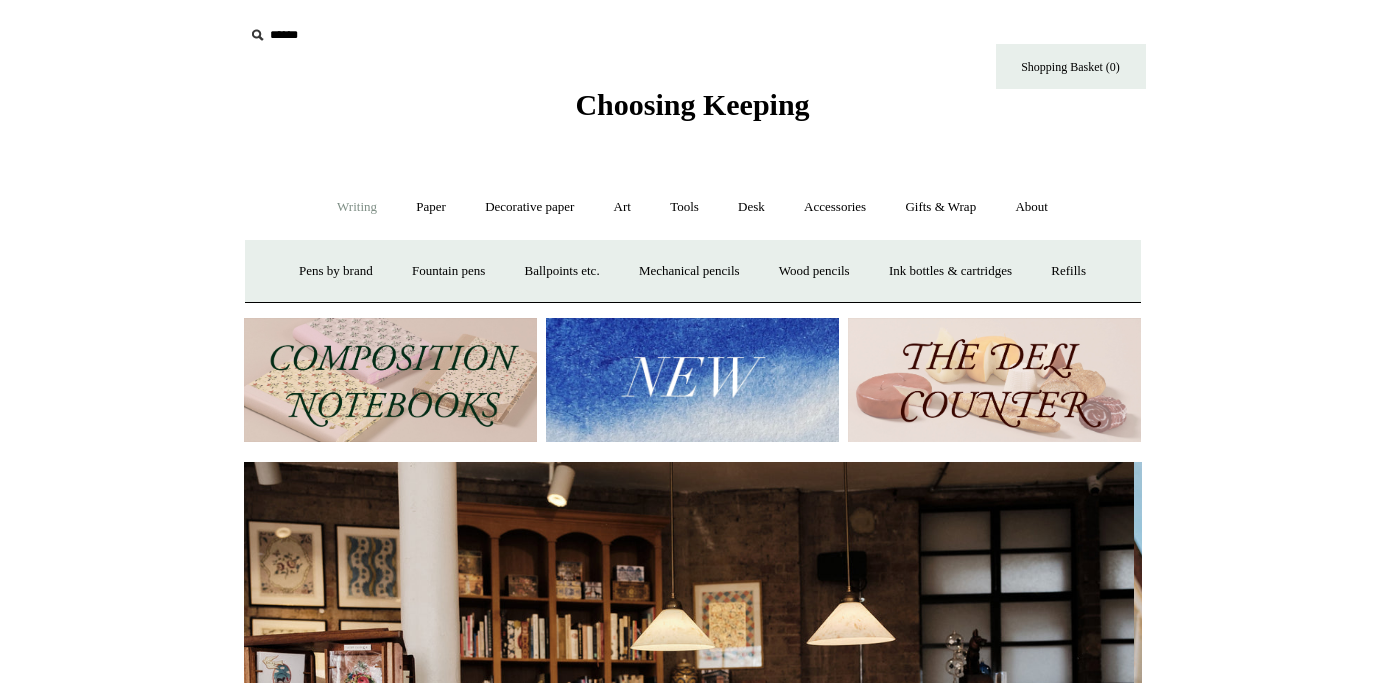 scroll, scrollTop: 0, scrollLeft: 0, axis: both 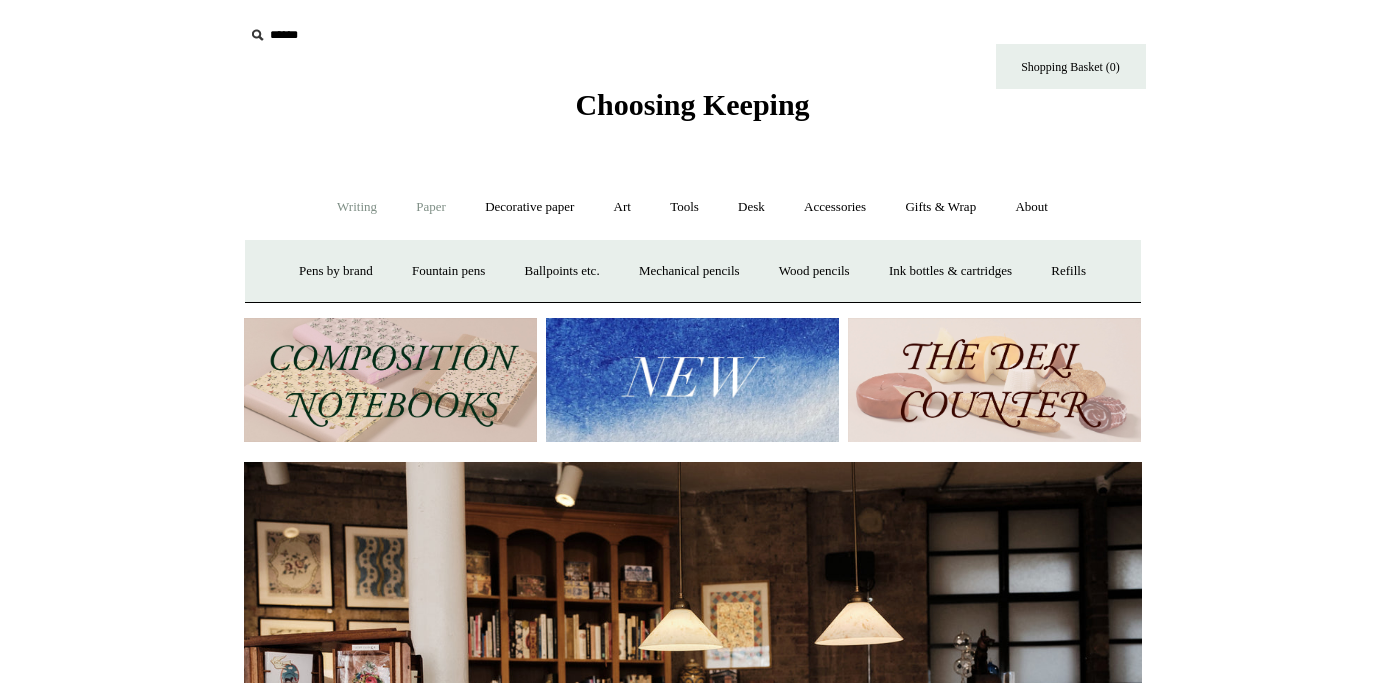 click on "Paper +" at bounding box center [431, 207] 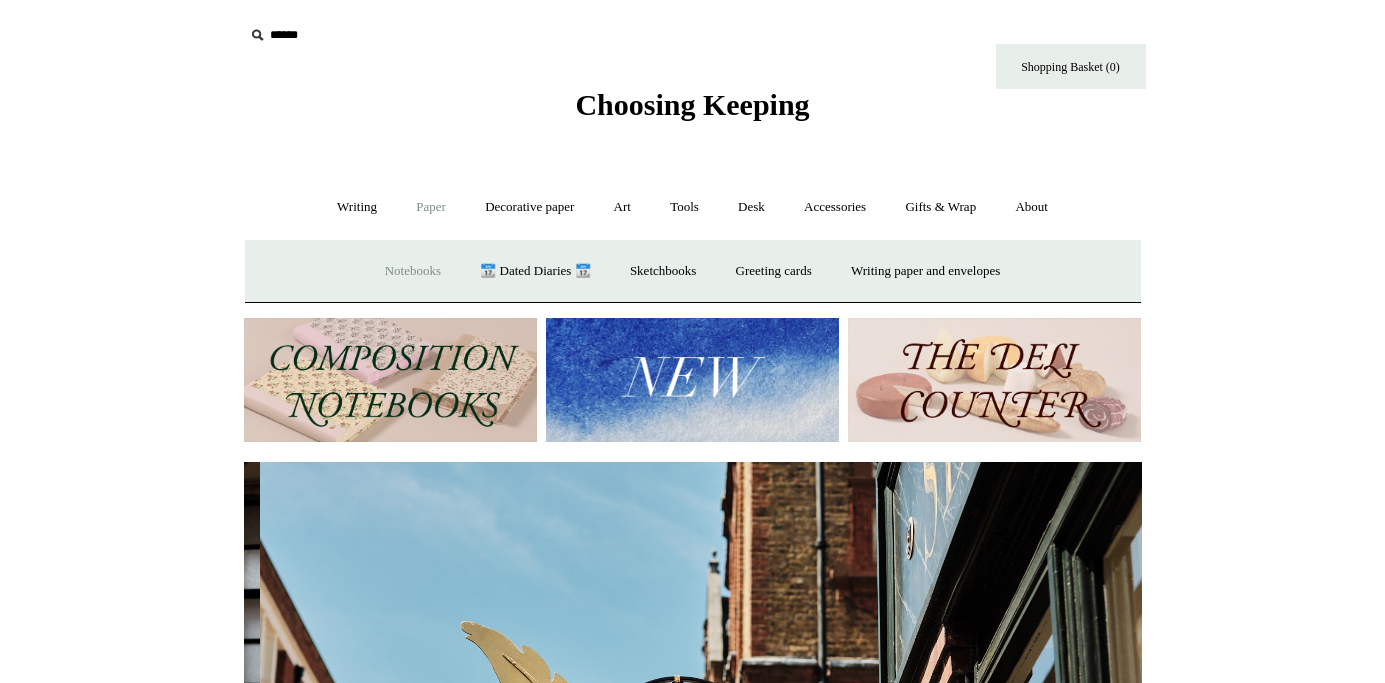 scroll, scrollTop: 0, scrollLeft: 898, axis: horizontal 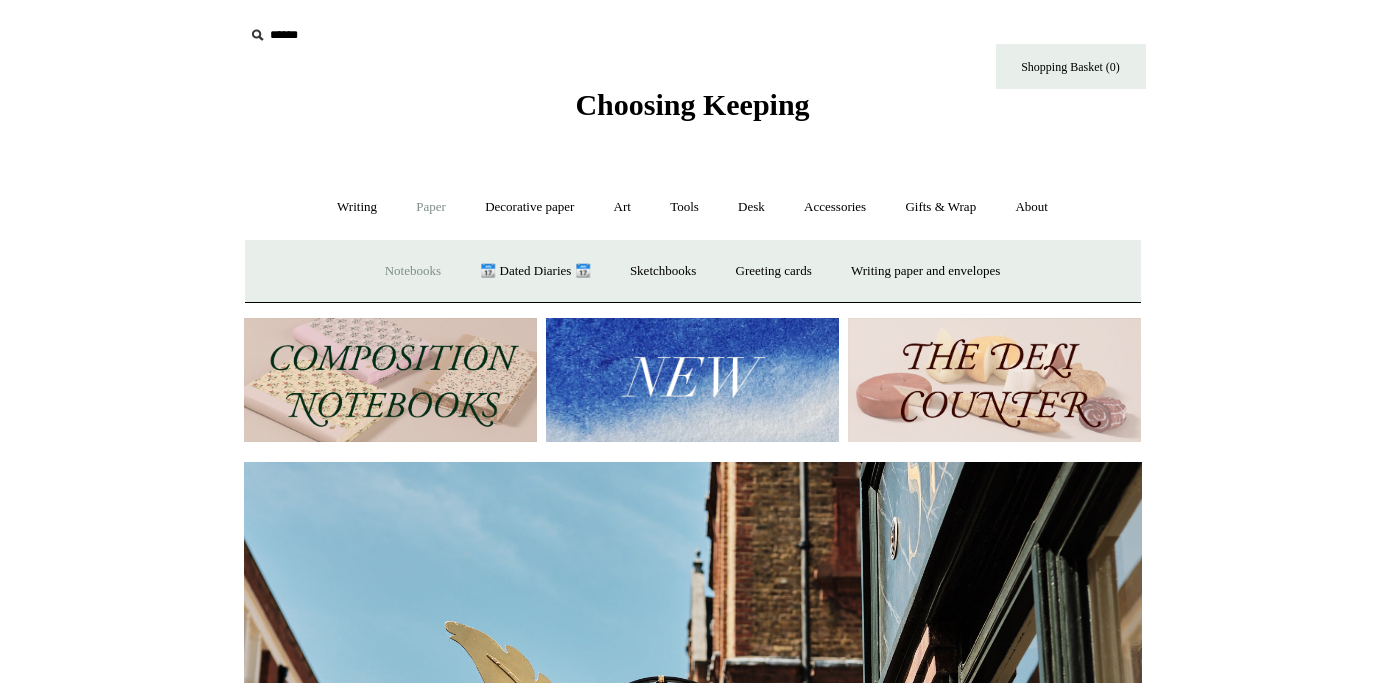click on "Notebooks +" at bounding box center [413, 271] 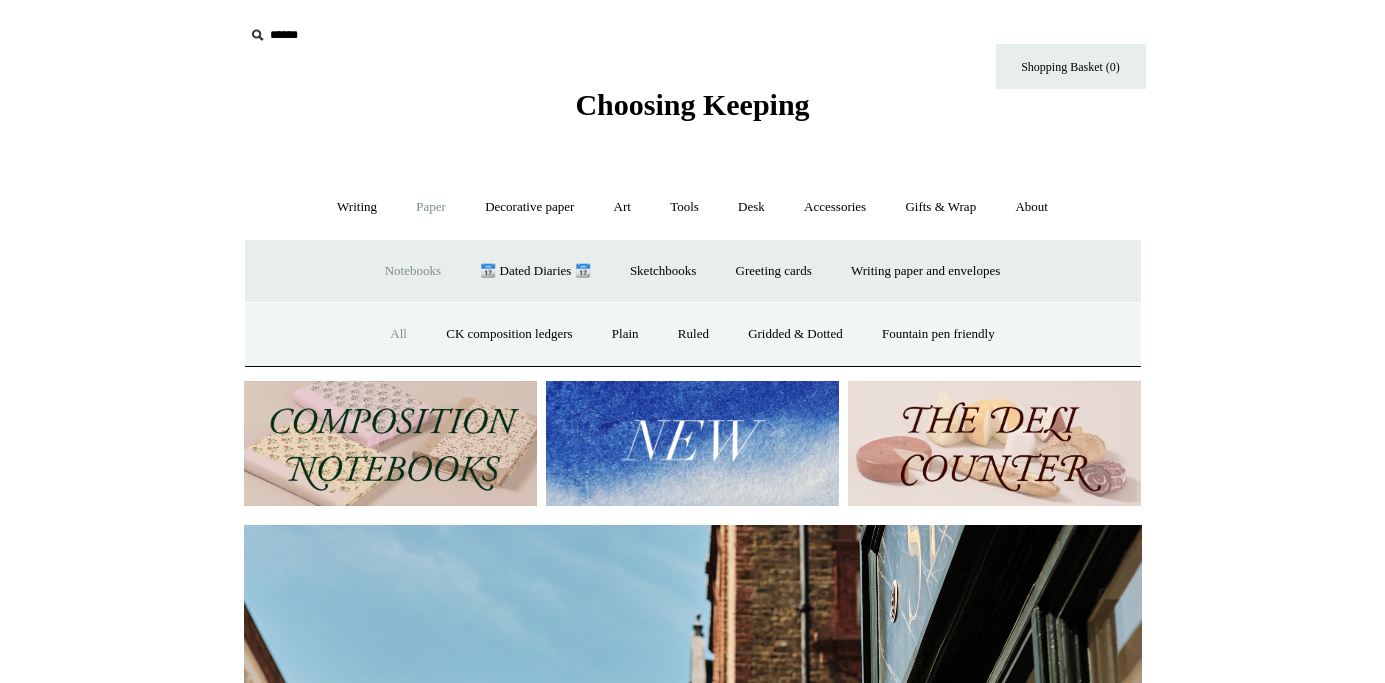 click on "All" at bounding box center [398, 334] 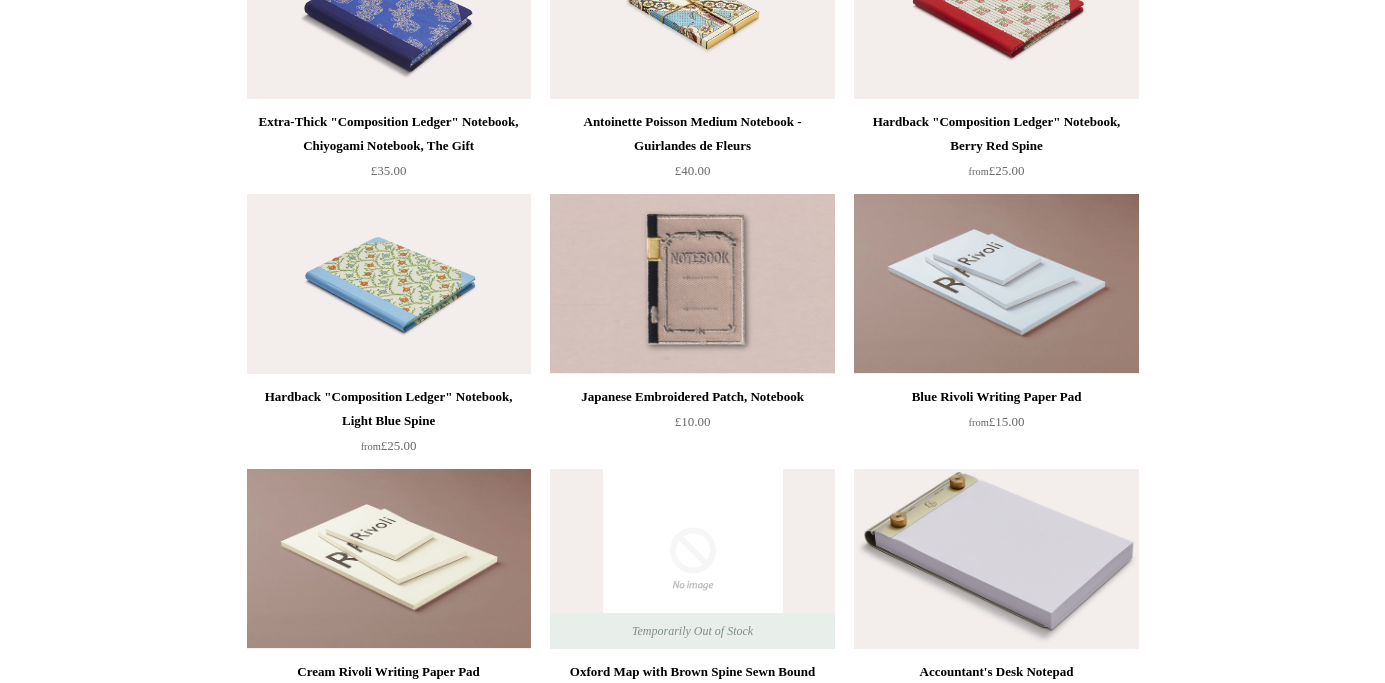 scroll, scrollTop: 11003, scrollLeft: 0, axis: vertical 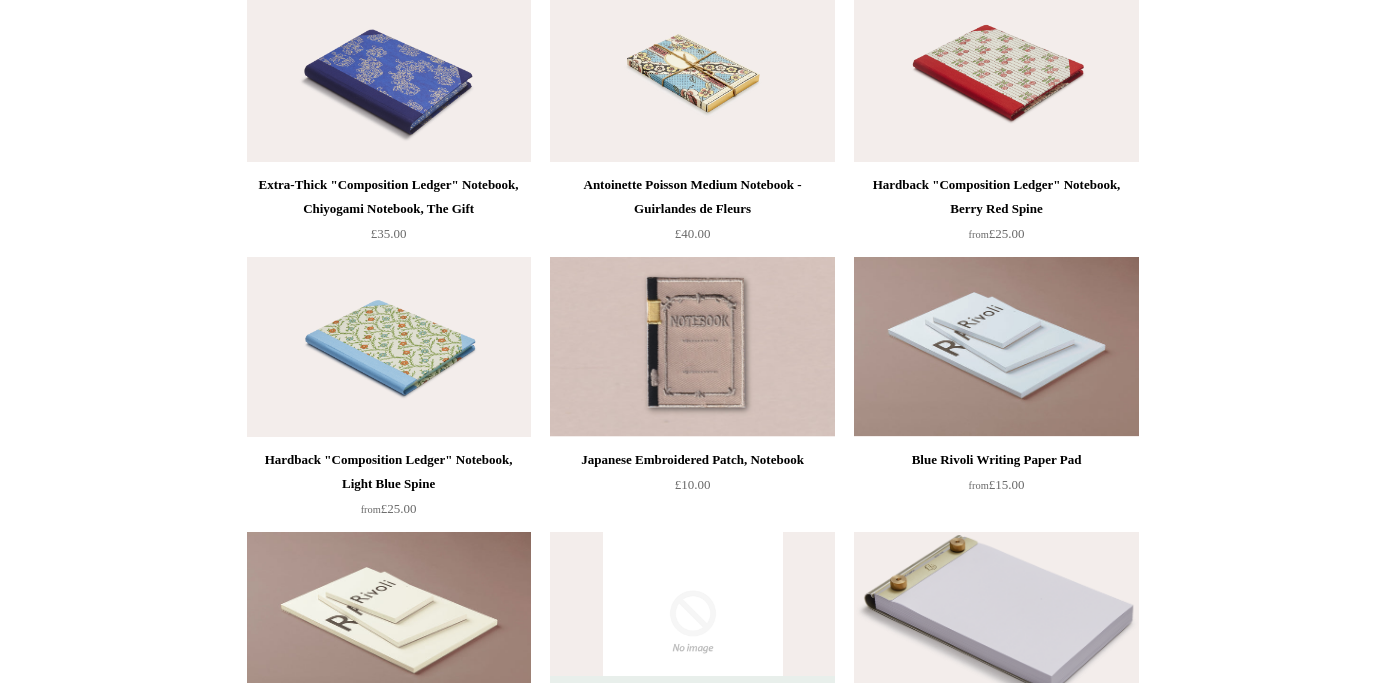 click at bounding box center (692, 347) 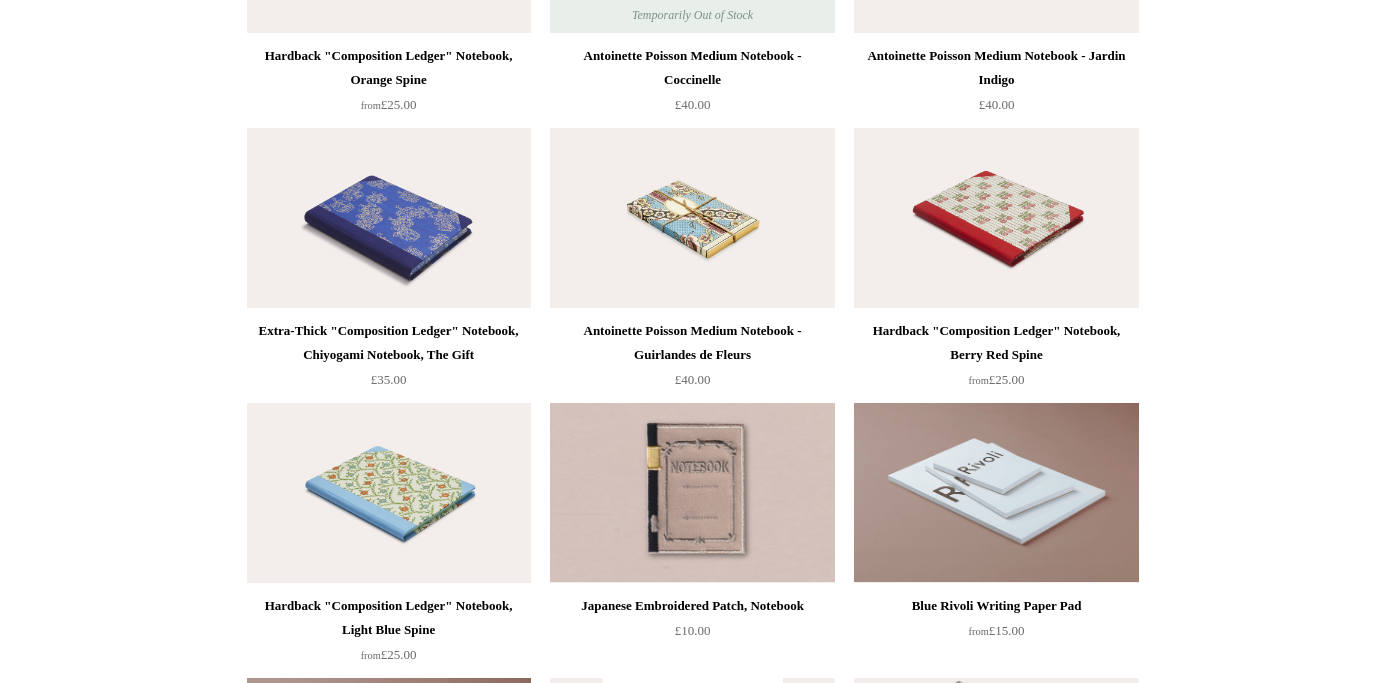 scroll, scrollTop: 10853, scrollLeft: 0, axis: vertical 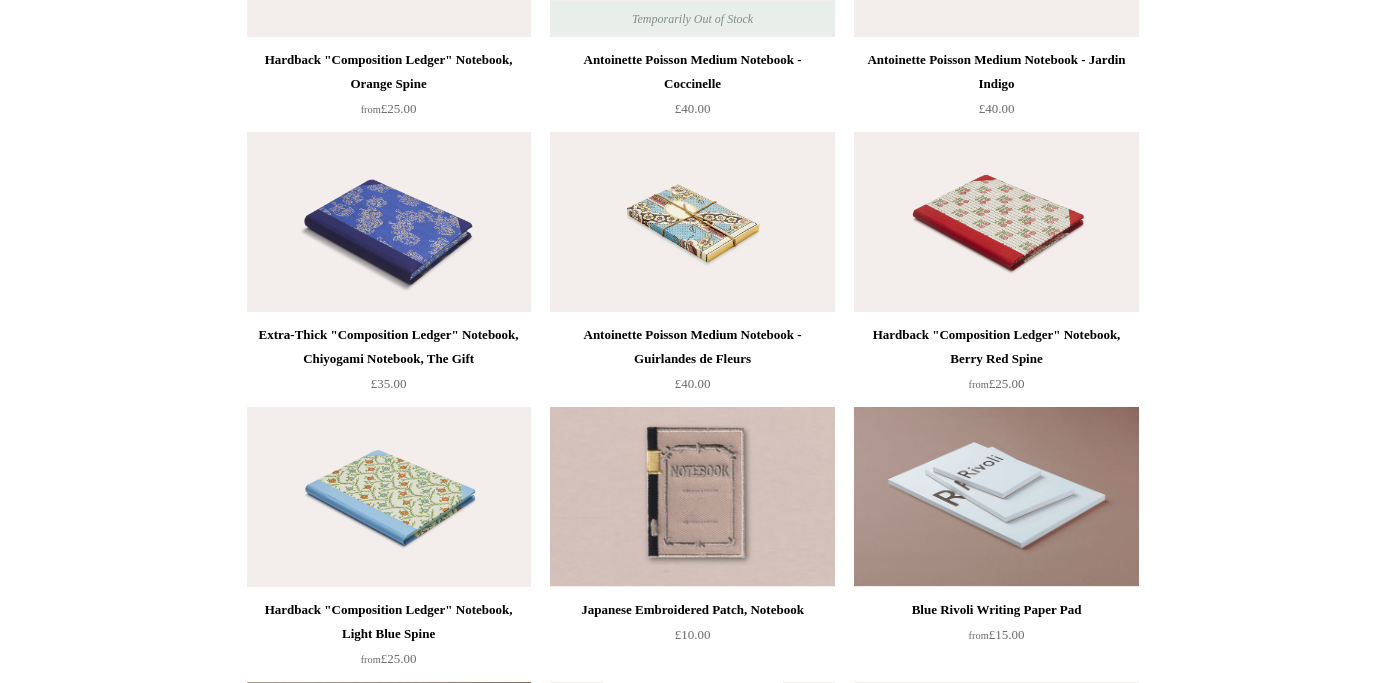 click at bounding box center (692, 222) 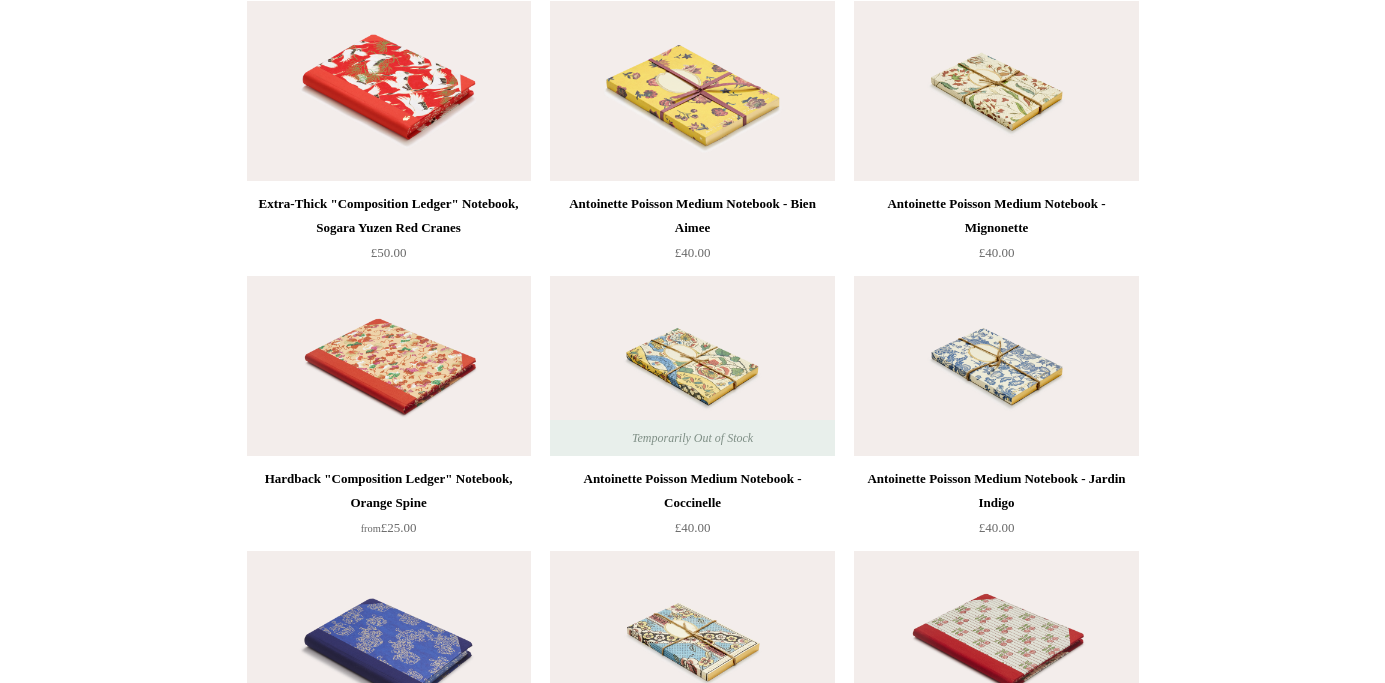 scroll, scrollTop: 10437, scrollLeft: 0, axis: vertical 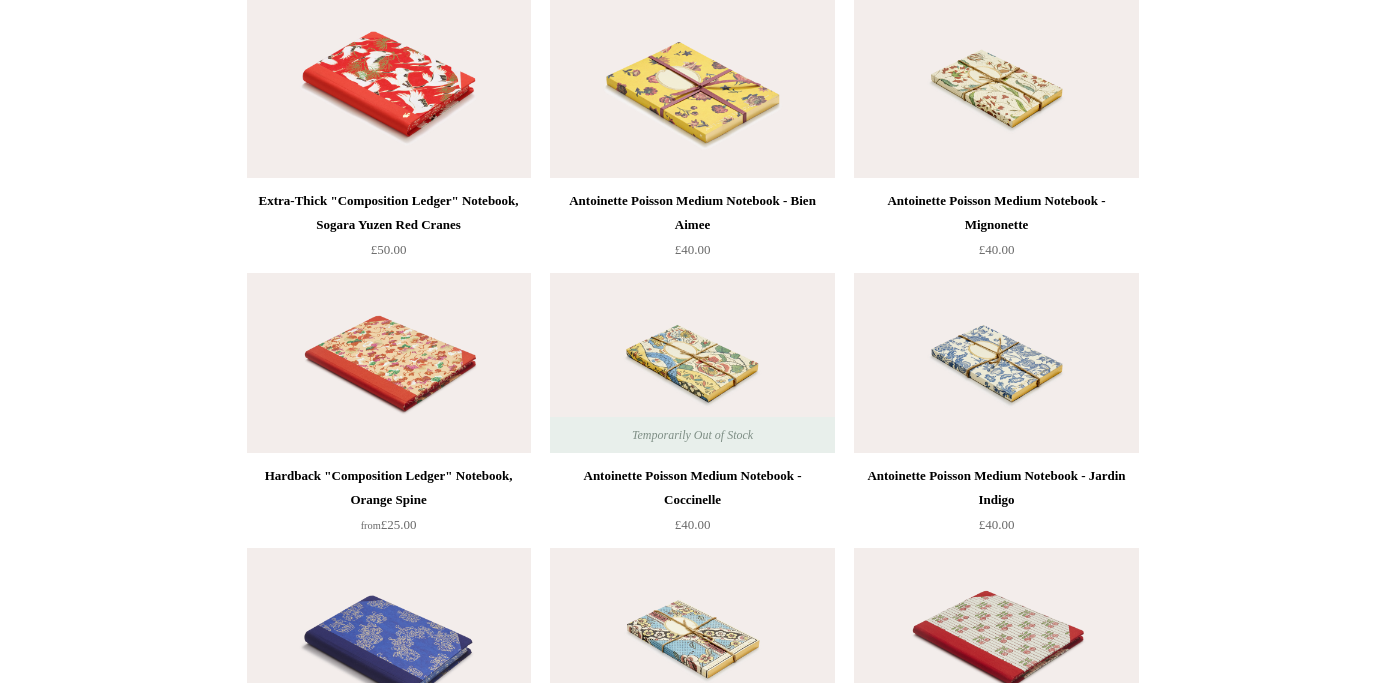 click at bounding box center (996, 88) 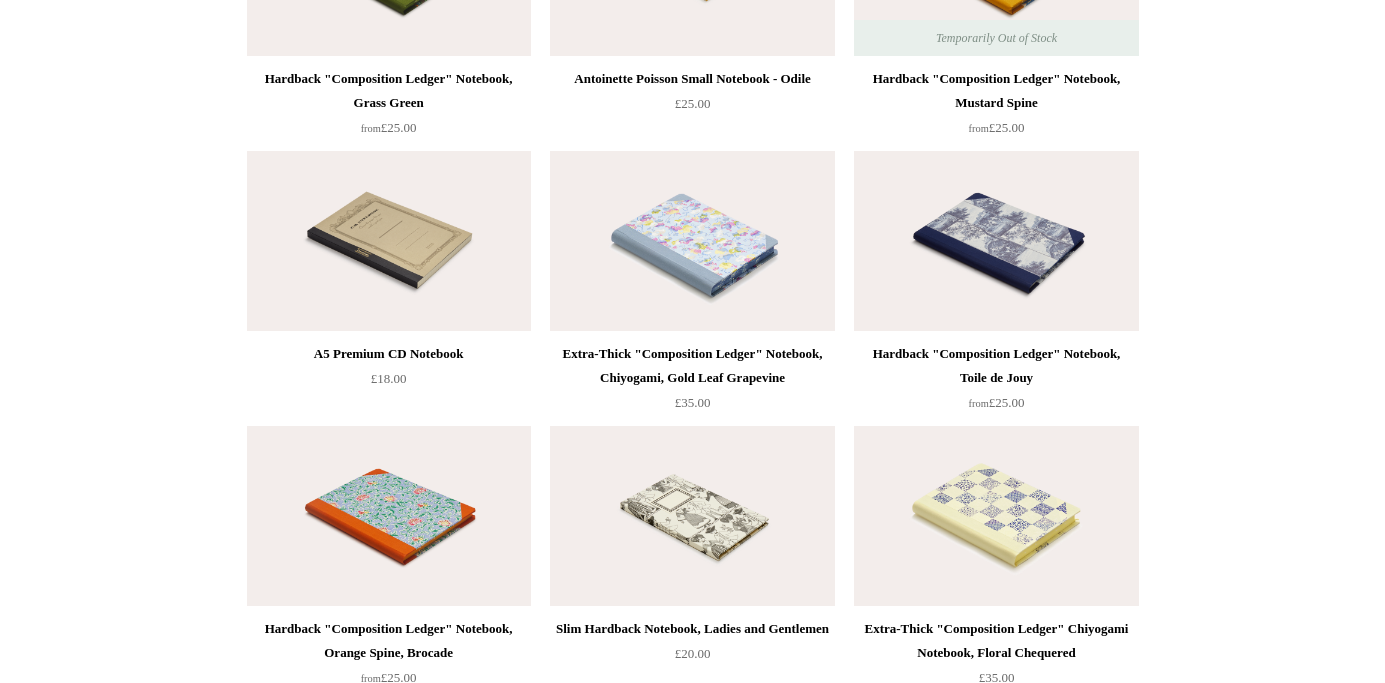 scroll, scrollTop: 9178, scrollLeft: 0, axis: vertical 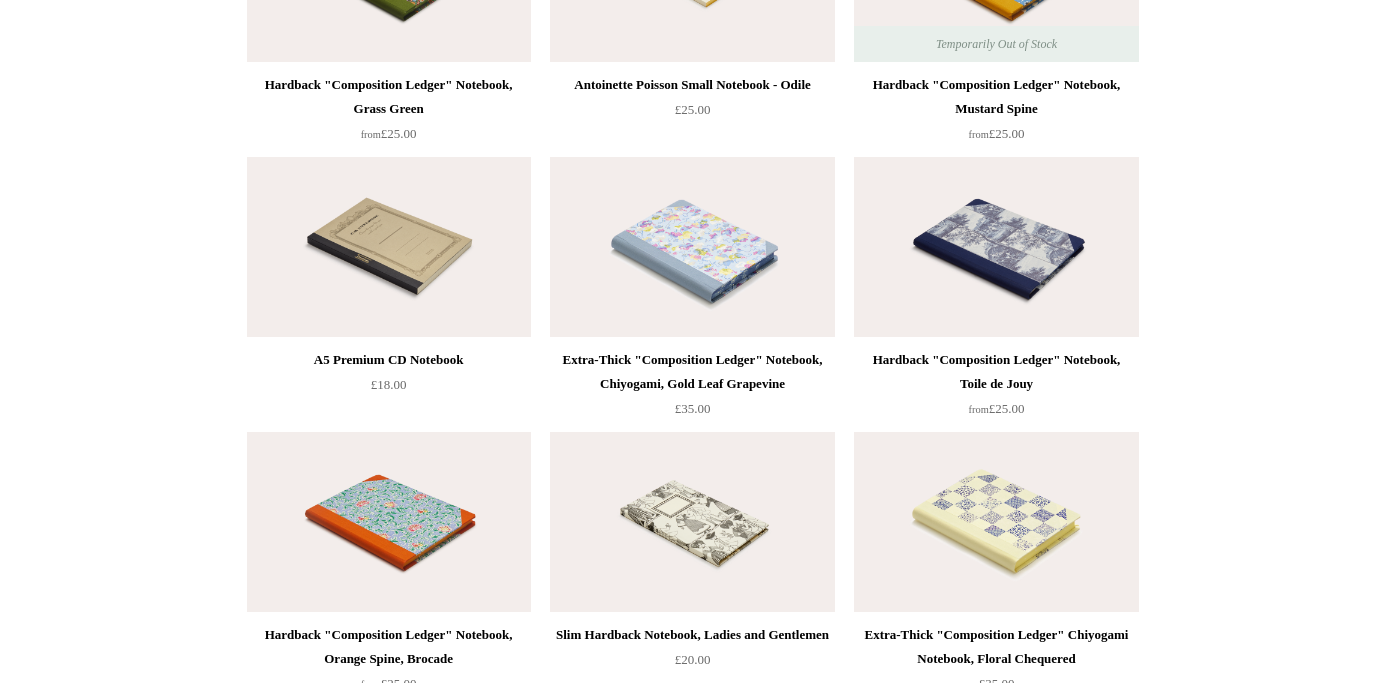 click at bounding box center [996, 522] 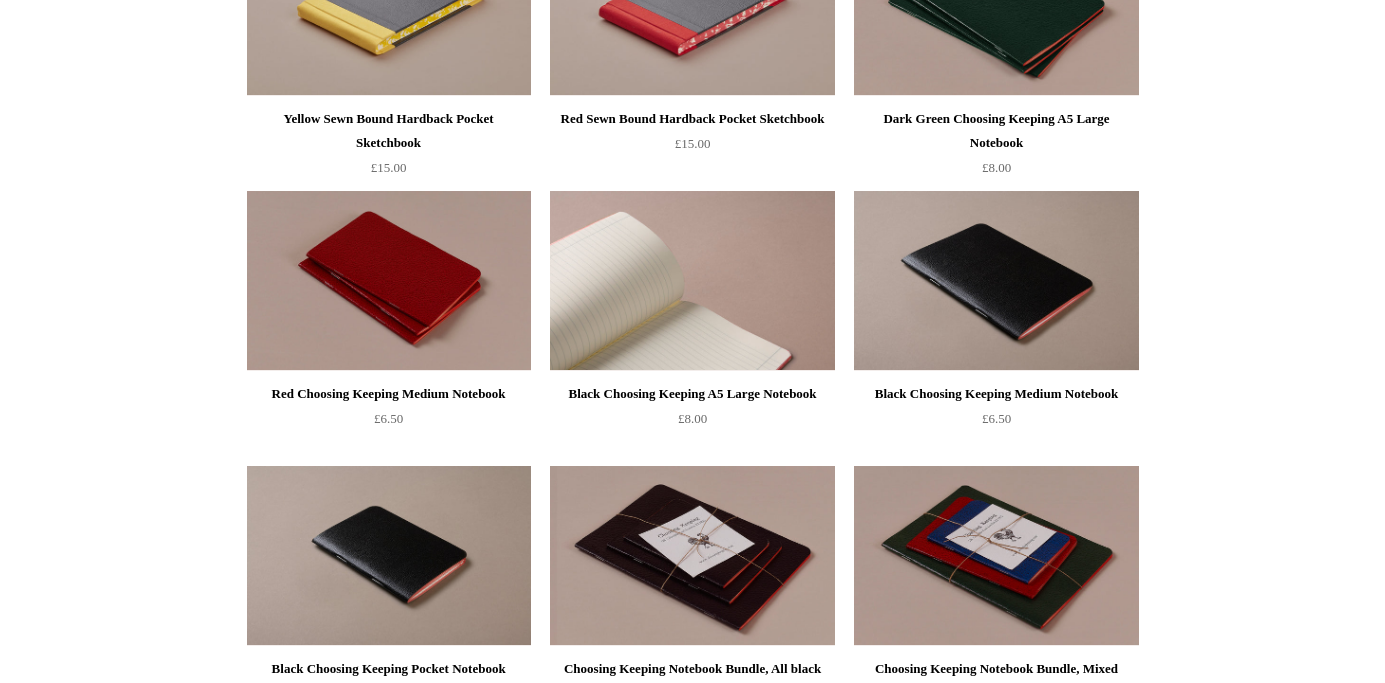 scroll, scrollTop: 4205, scrollLeft: 0, axis: vertical 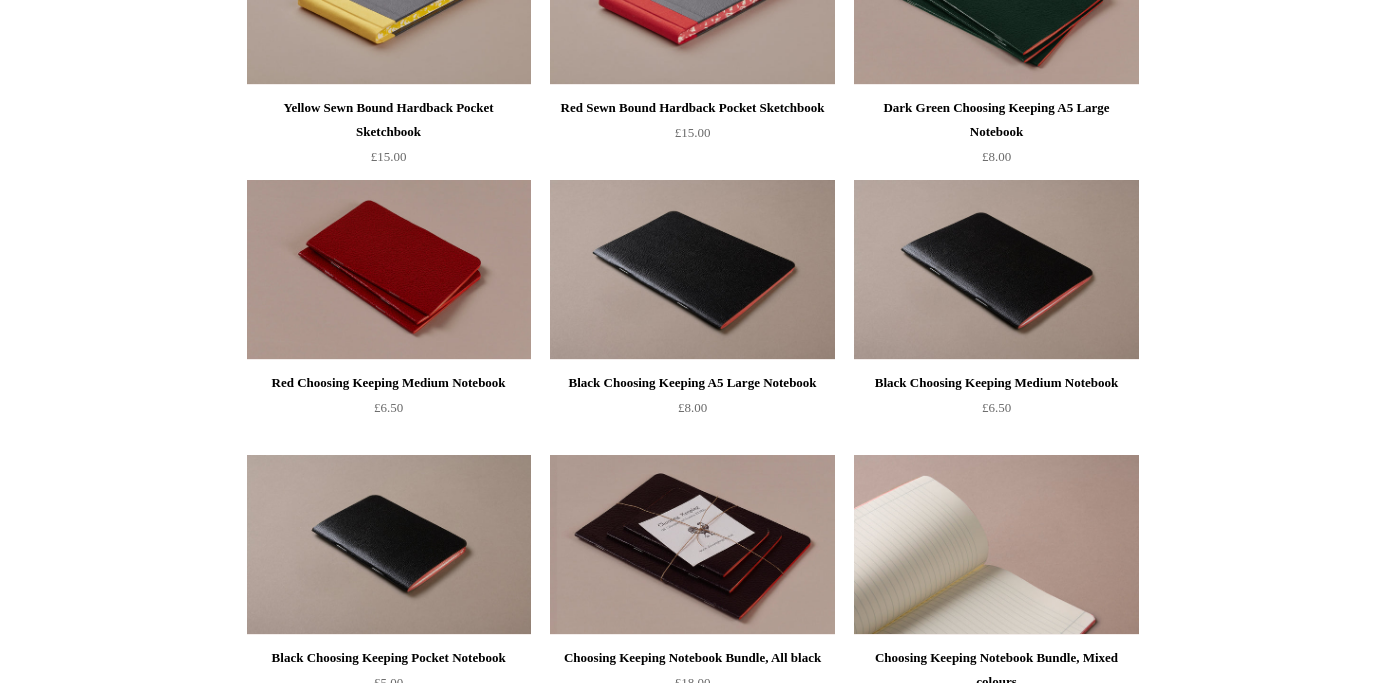 click at bounding box center [996, 545] 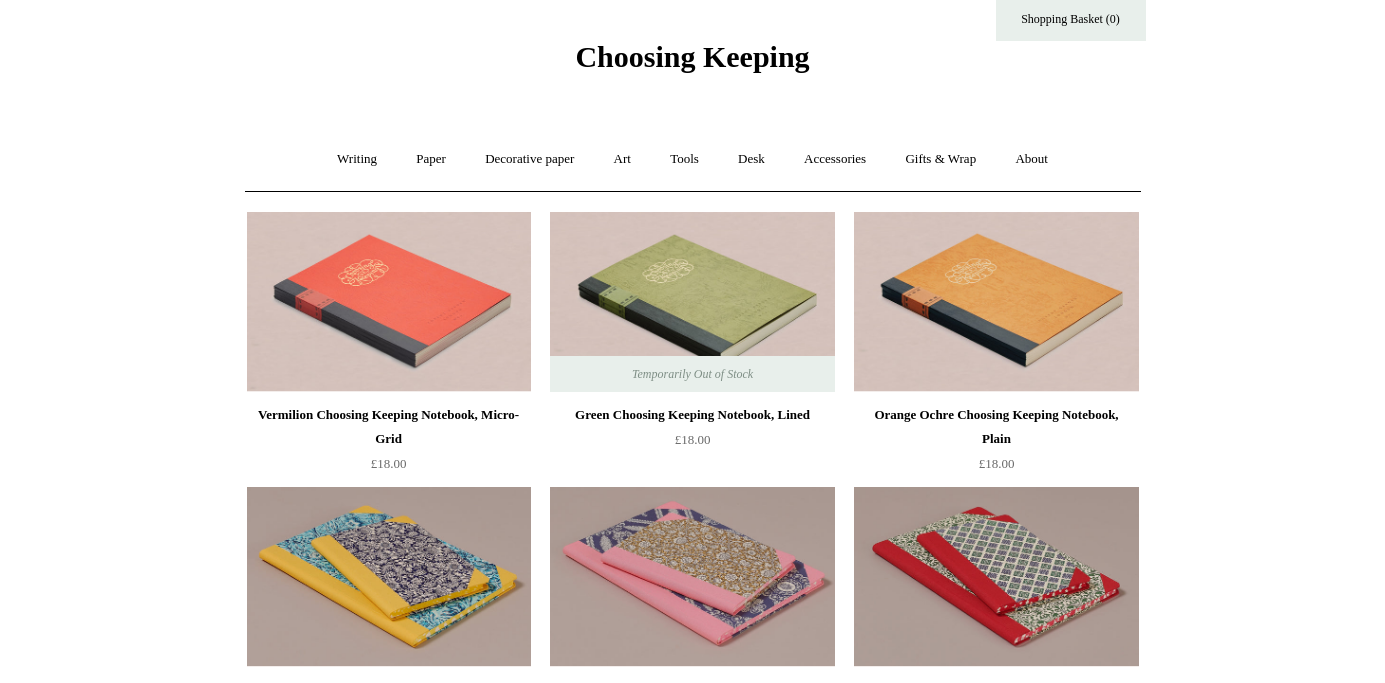scroll, scrollTop: 34, scrollLeft: 0, axis: vertical 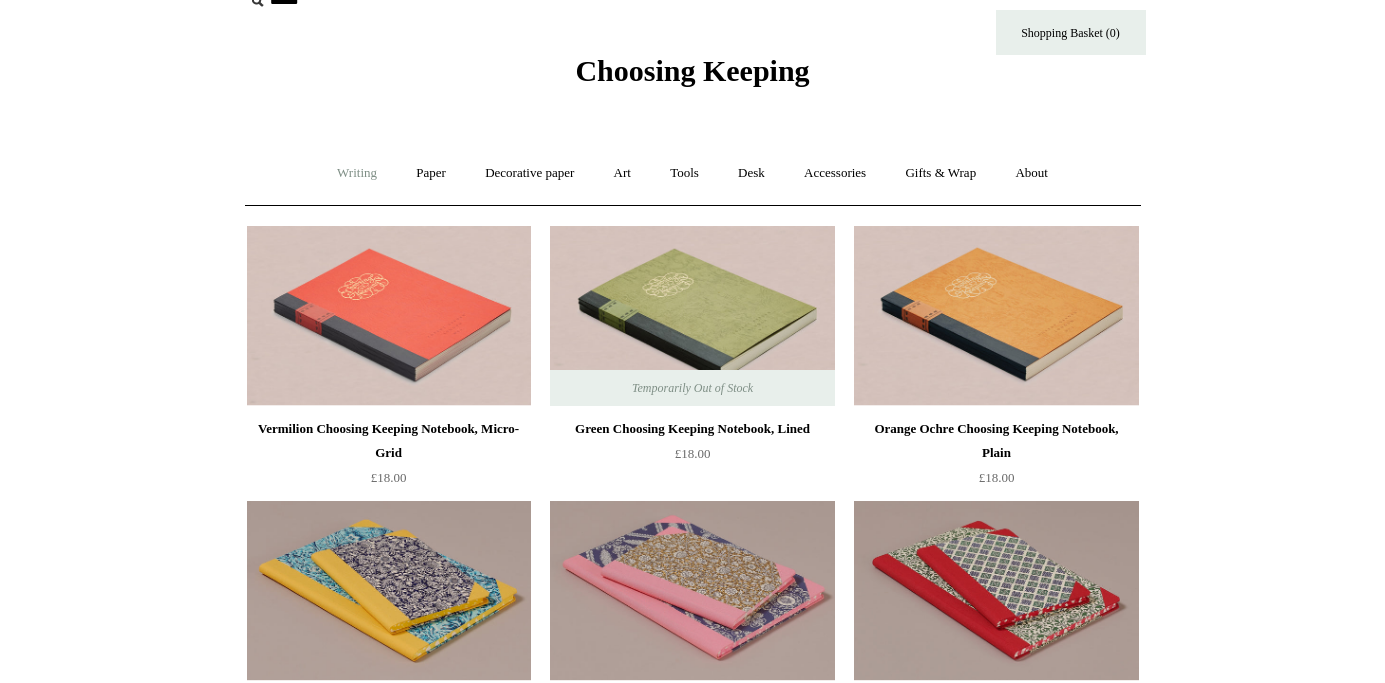 click on "Writing +" at bounding box center (357, 173) 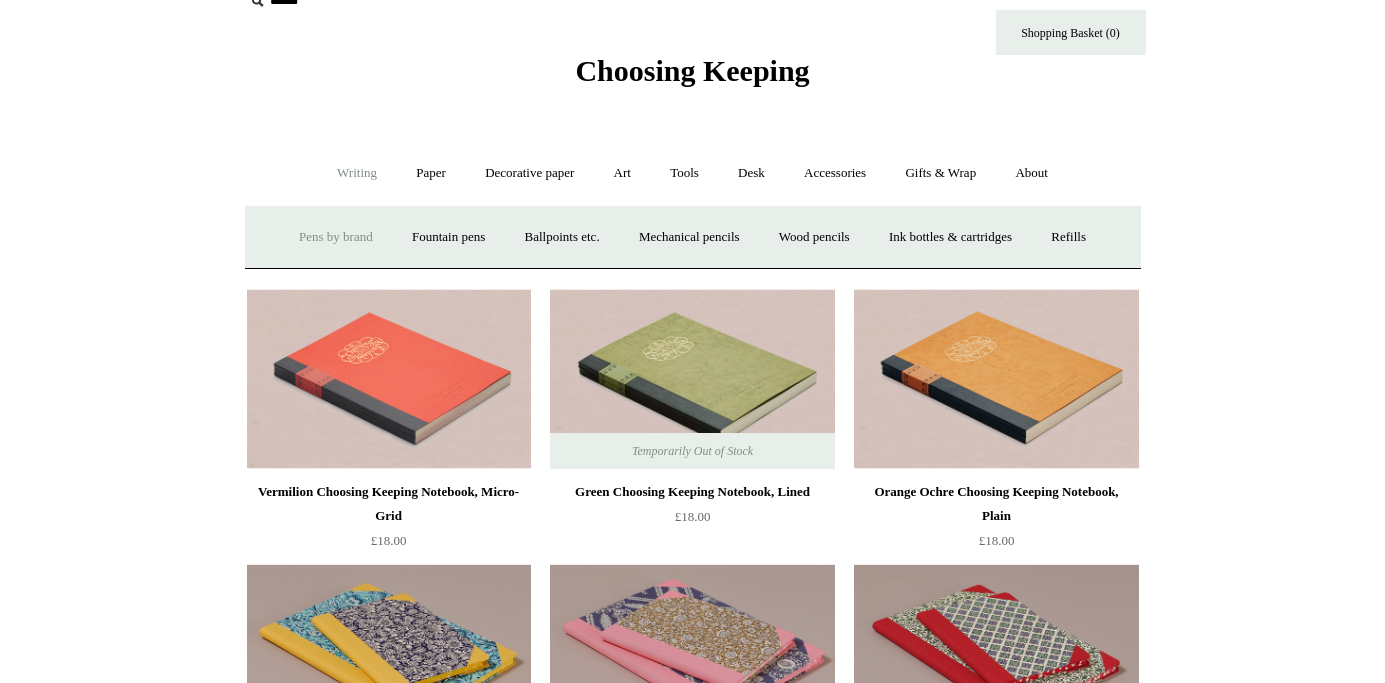 click on "Pens by brand +" at bounding box center (336, 237) 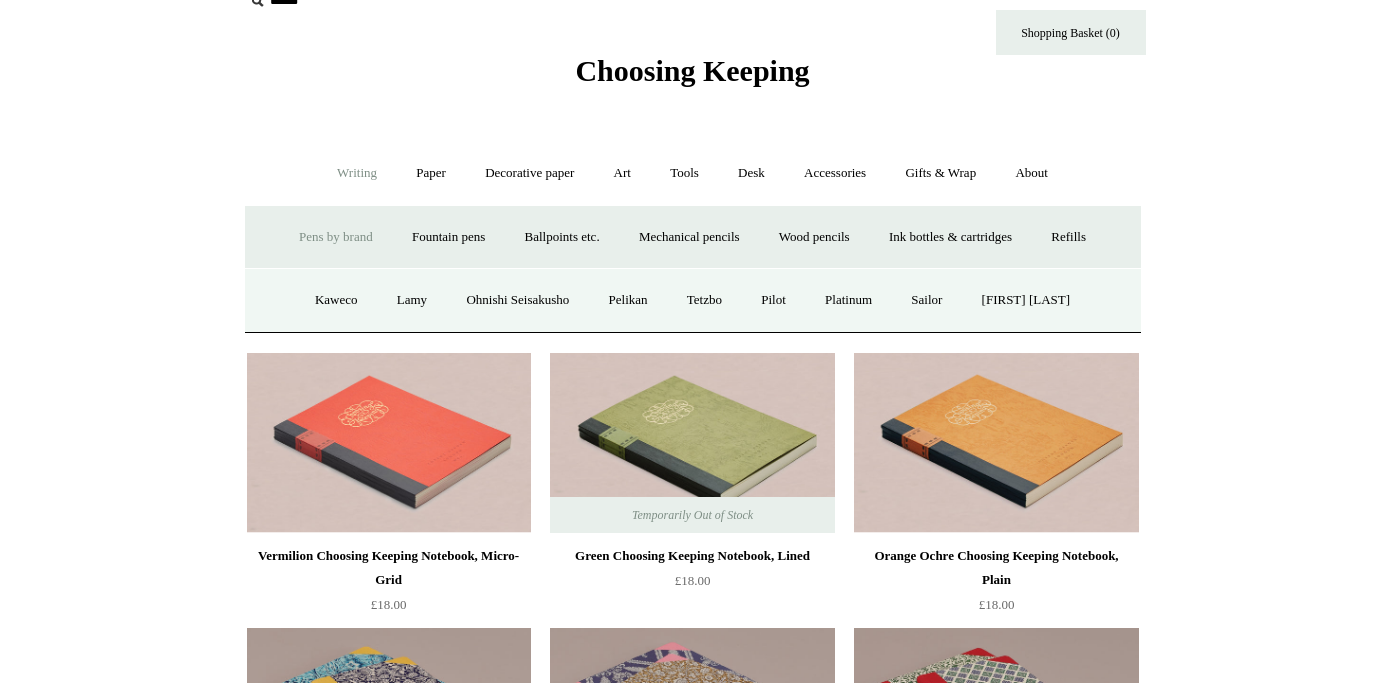 click on "Pens by brand -" at bounding box center [336, 237] 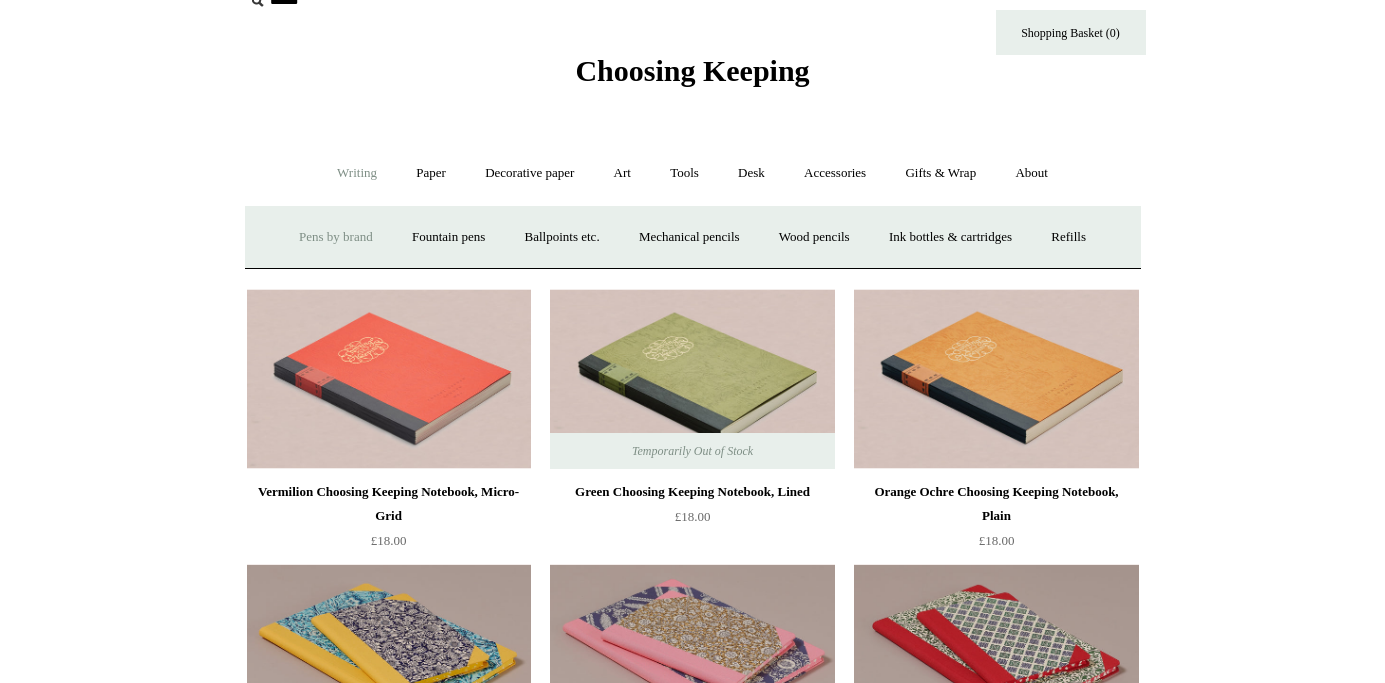 click on "Pens by brand +" at bounding box center (336, 237) 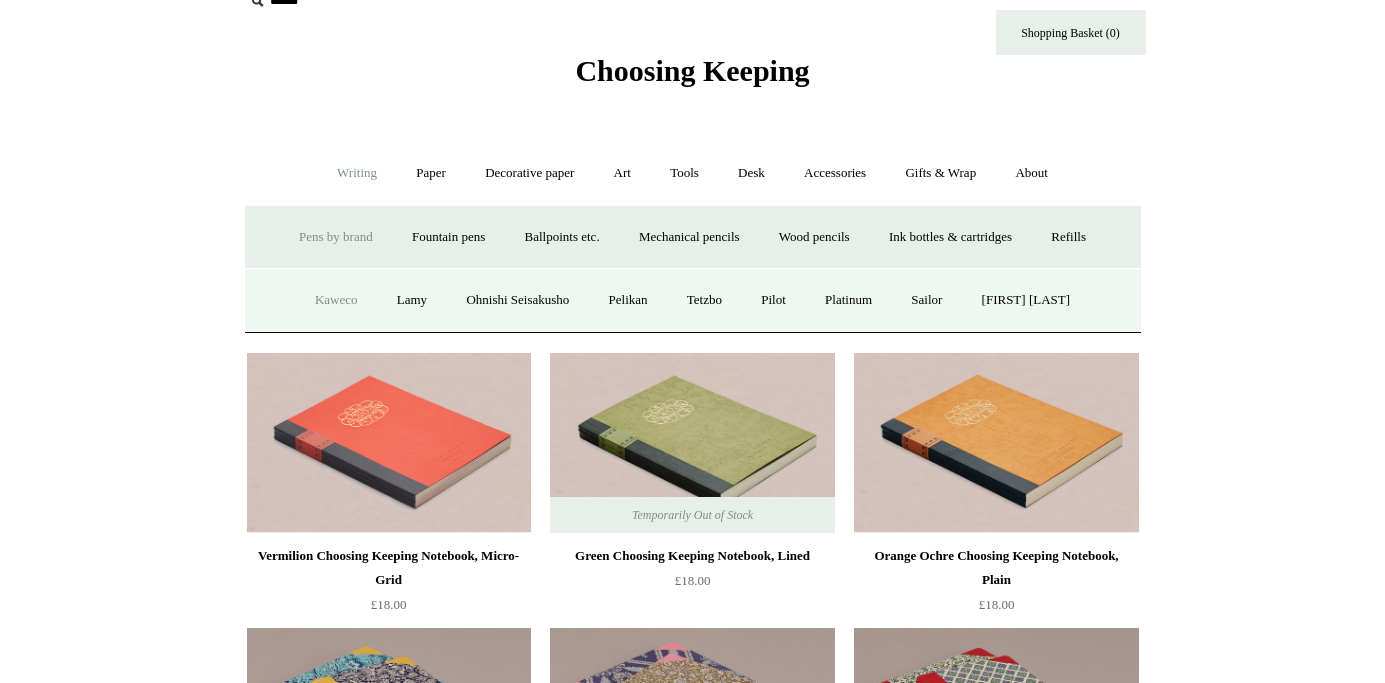 click on "Kaweco" at bounding box center (336, 300) 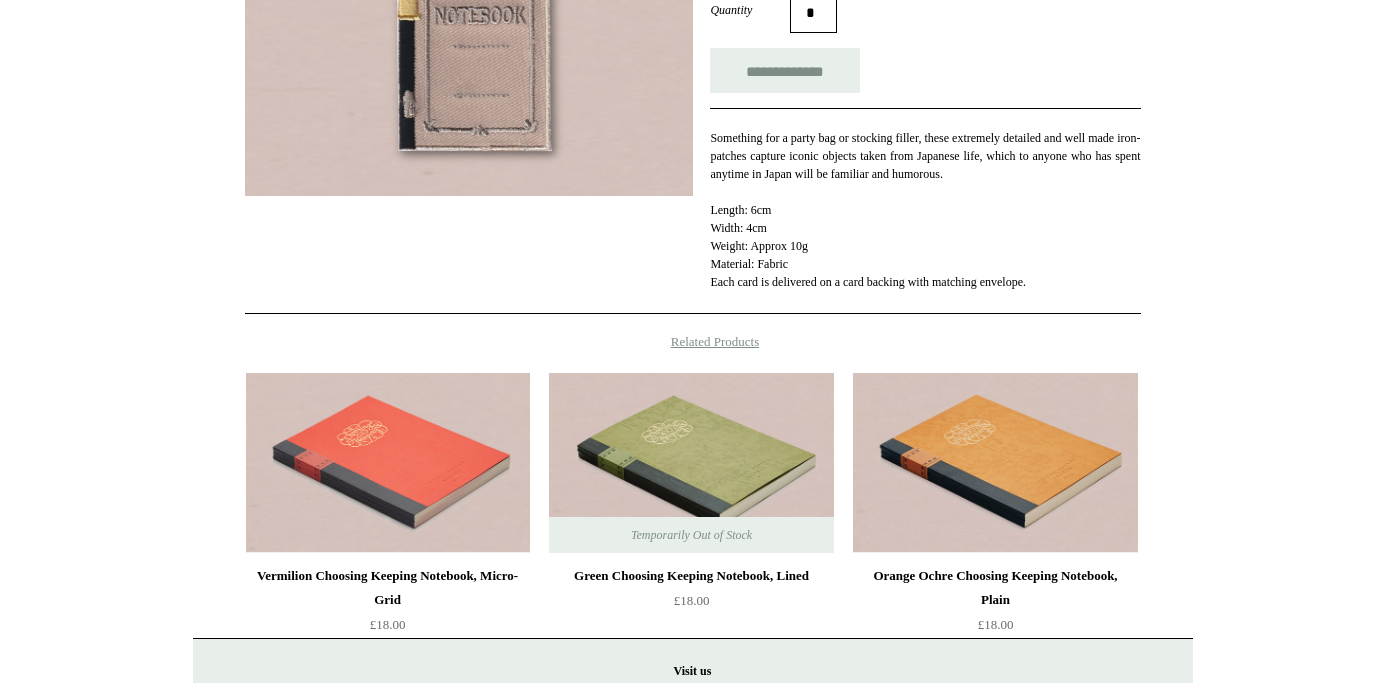 scroll, scrollTop: 452, scrollLeft: 0, axis: vertical 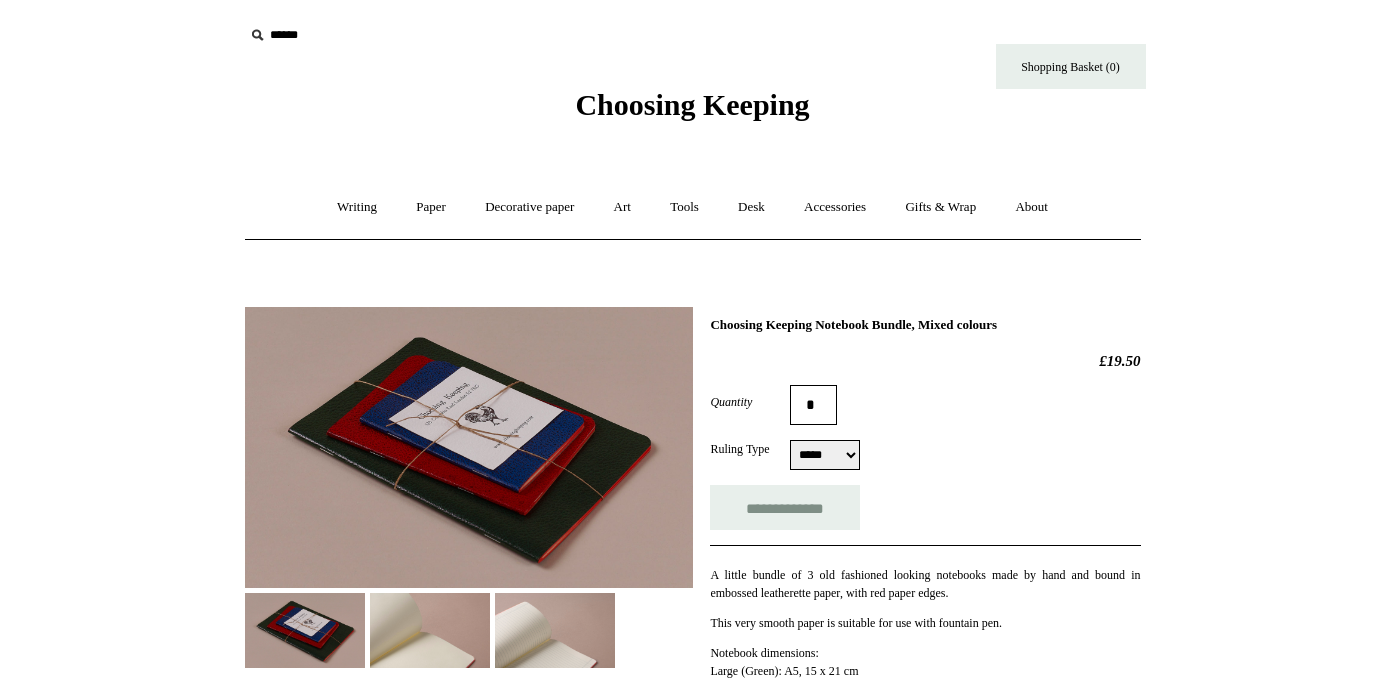 select on "*****" 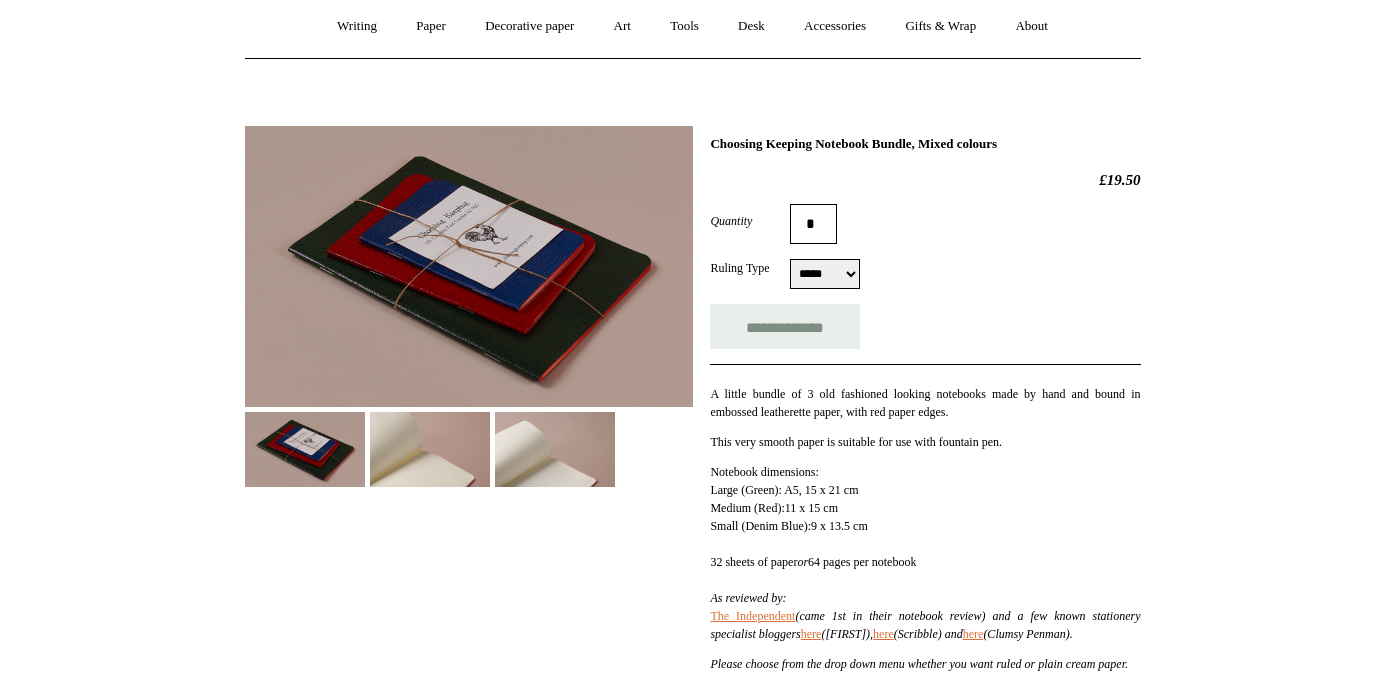 scroll, scrollTop: 187, scrollLeft: 0, axis: vertical 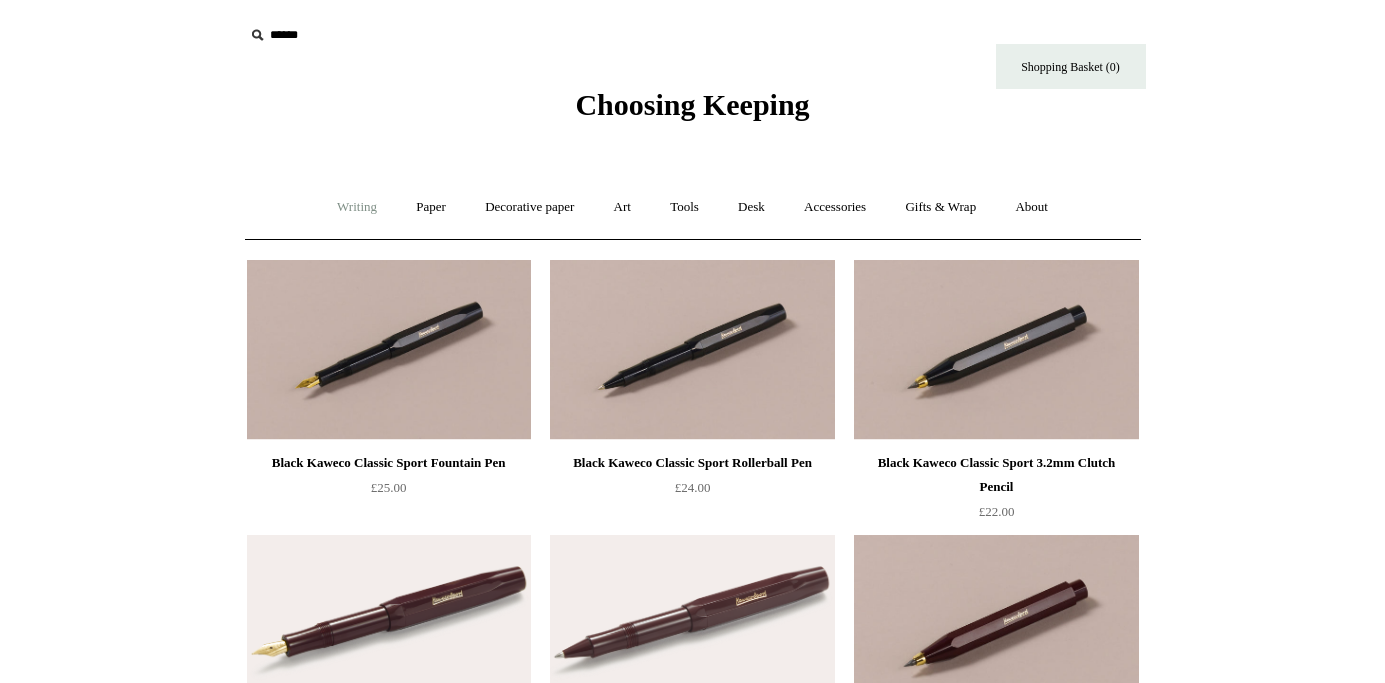 click on "Writing +" at bounding box center [357, 207] 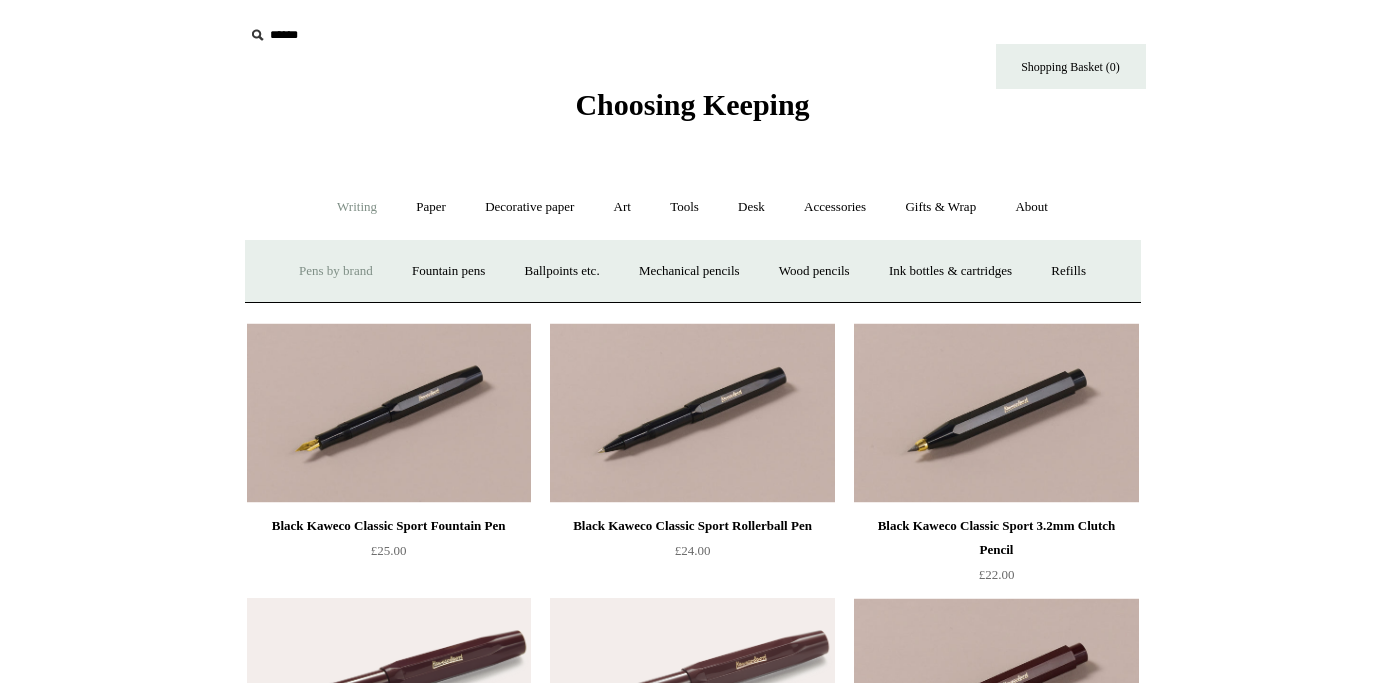 click on "Pens by brand +" at bounding box center [336, 271] 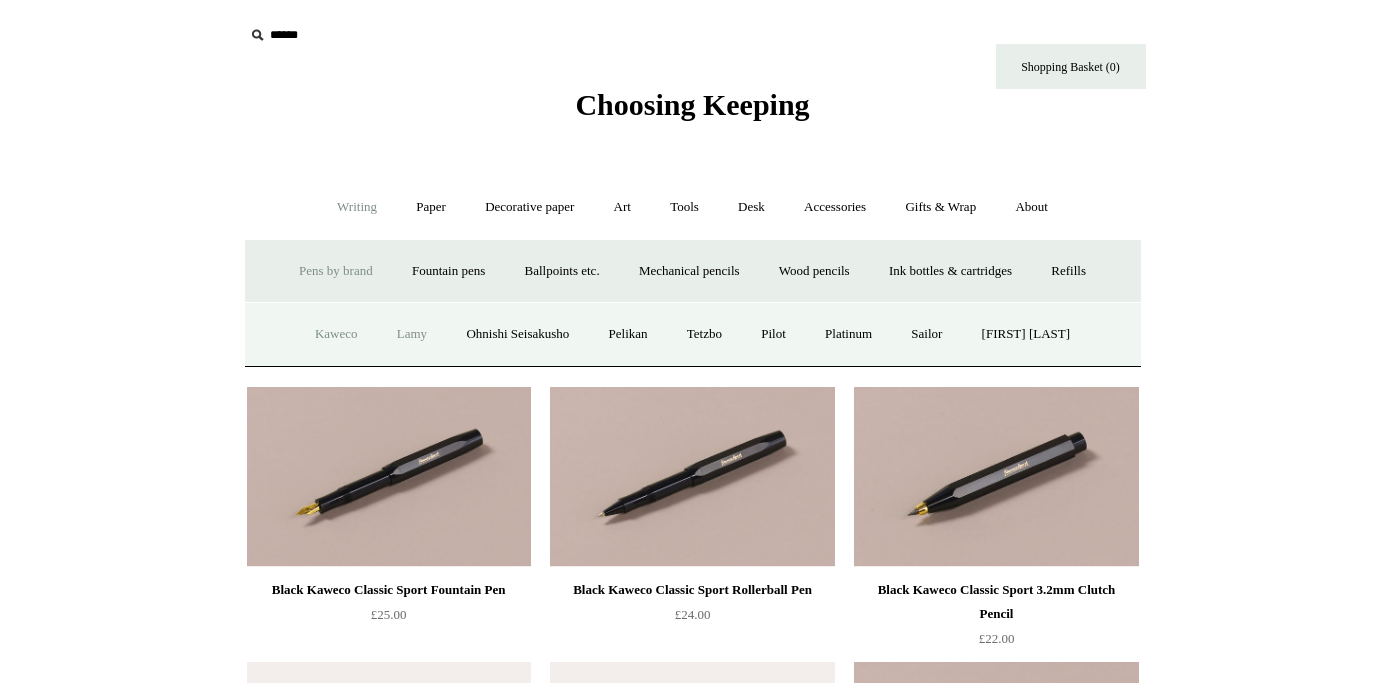 click on "Lamy" at bounding box center (412, 334) 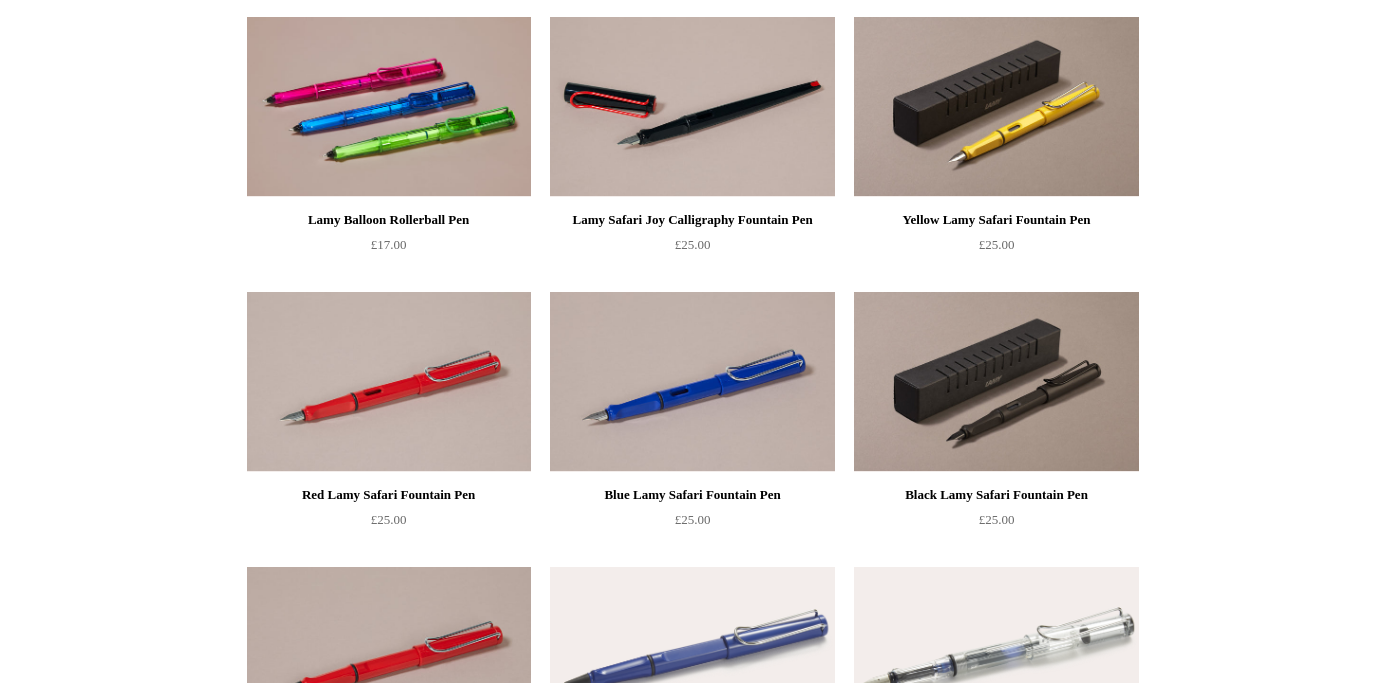 scroll, scrollTop: 0, scrollLeft: 0, axis: both 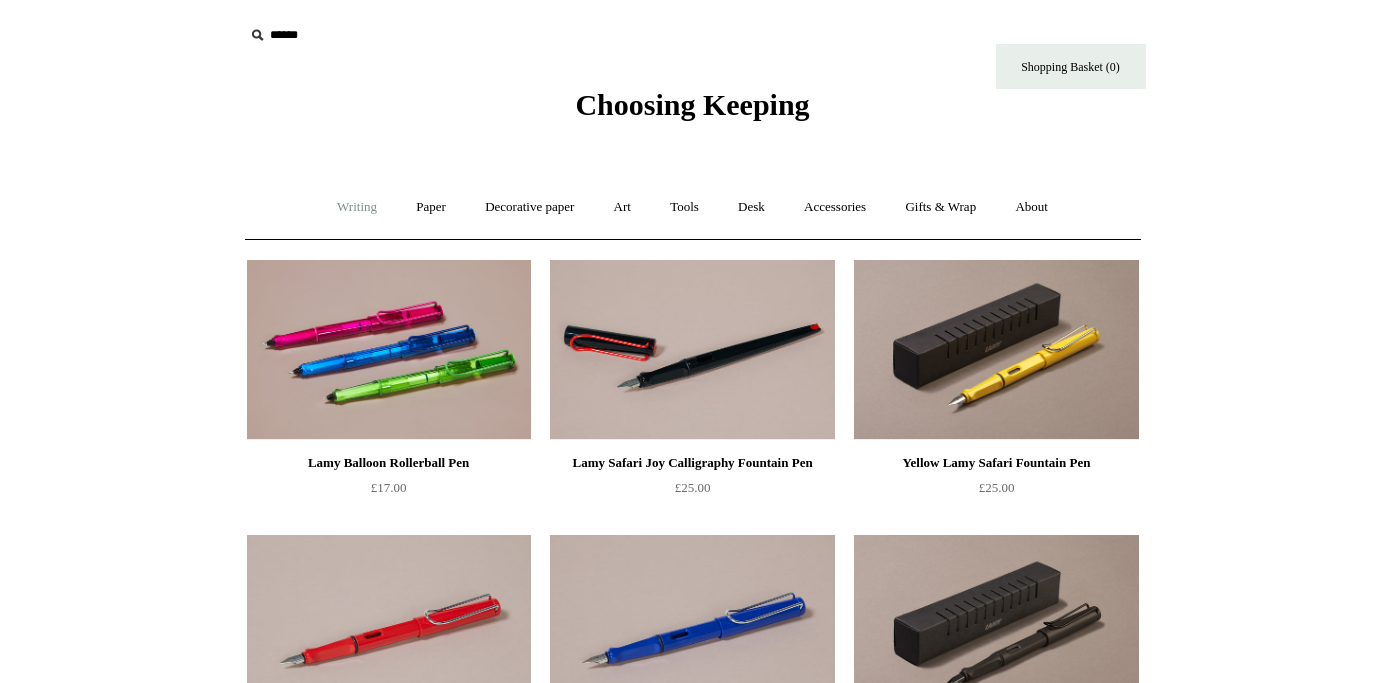 click on "Writing +" at bounding box center [357, 207] 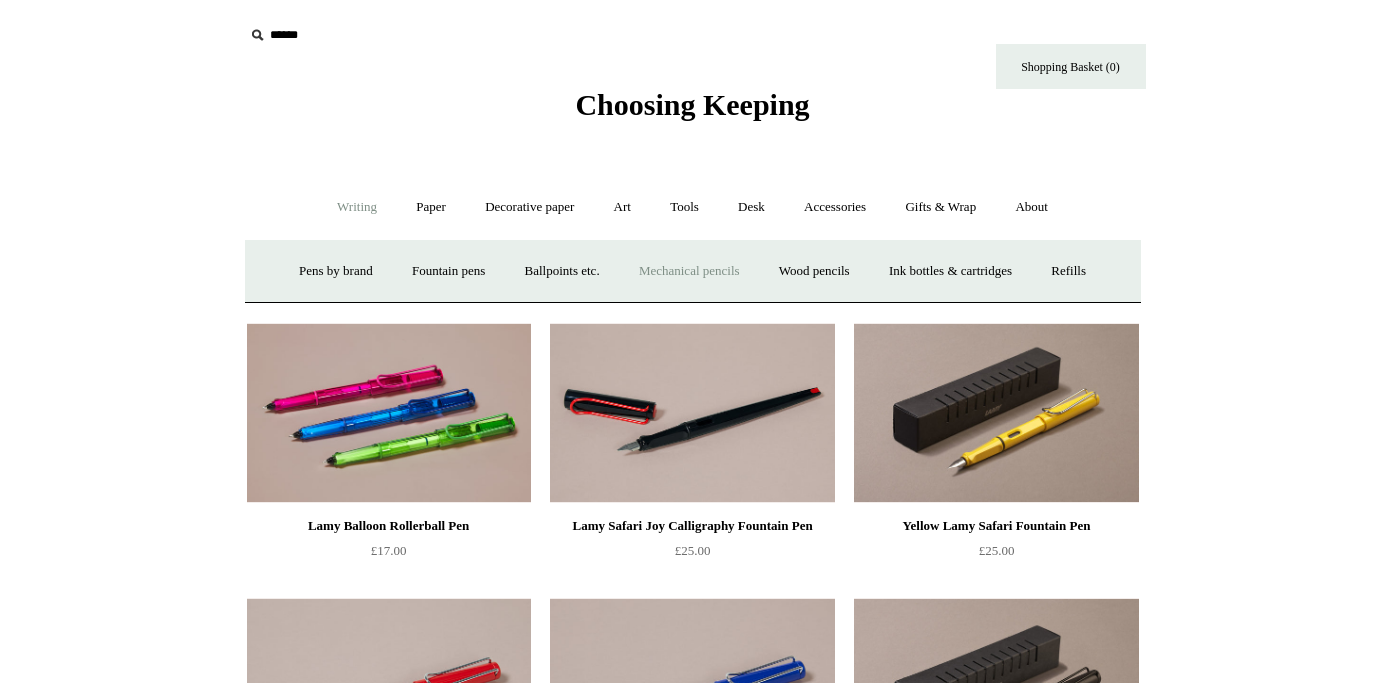 click on "Mechanical pencils +" at bounding box center [689, 271] 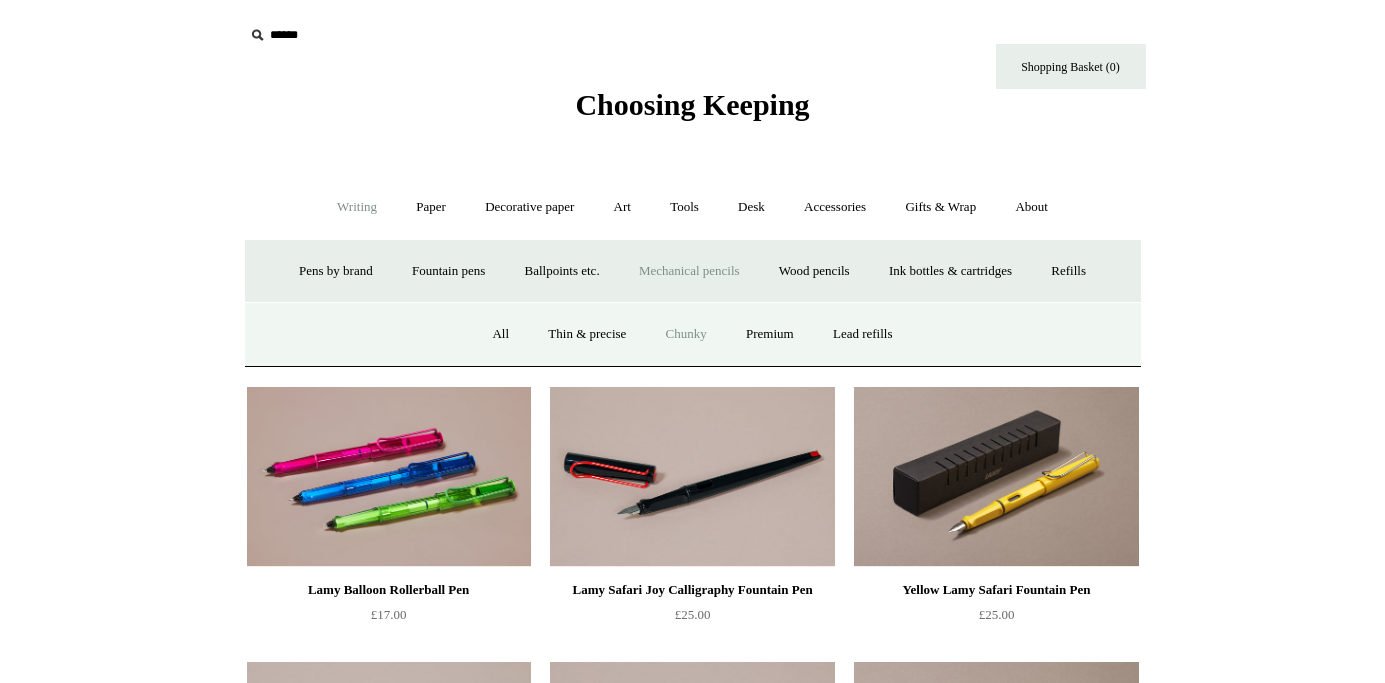 click on "Chunky" at bounding box center (686, 334) 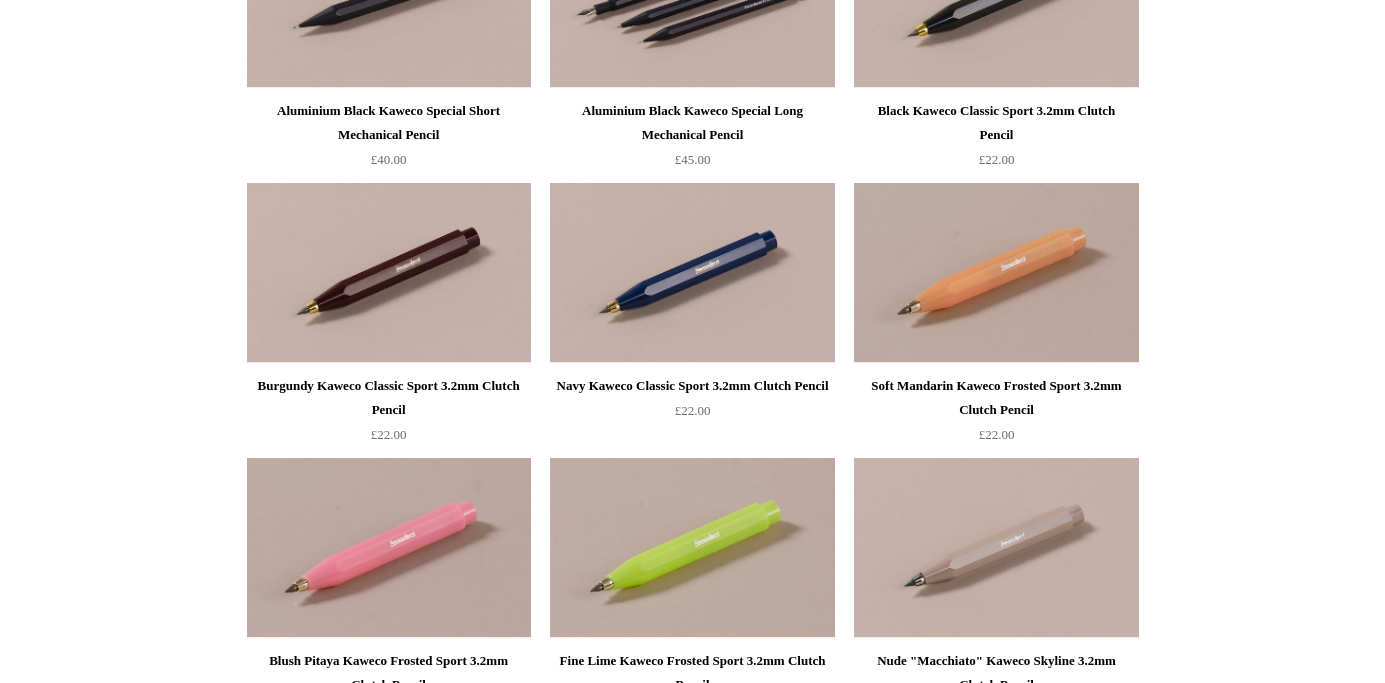 scroll, scrollTop: 0, scrollLeft: 0, axis: both 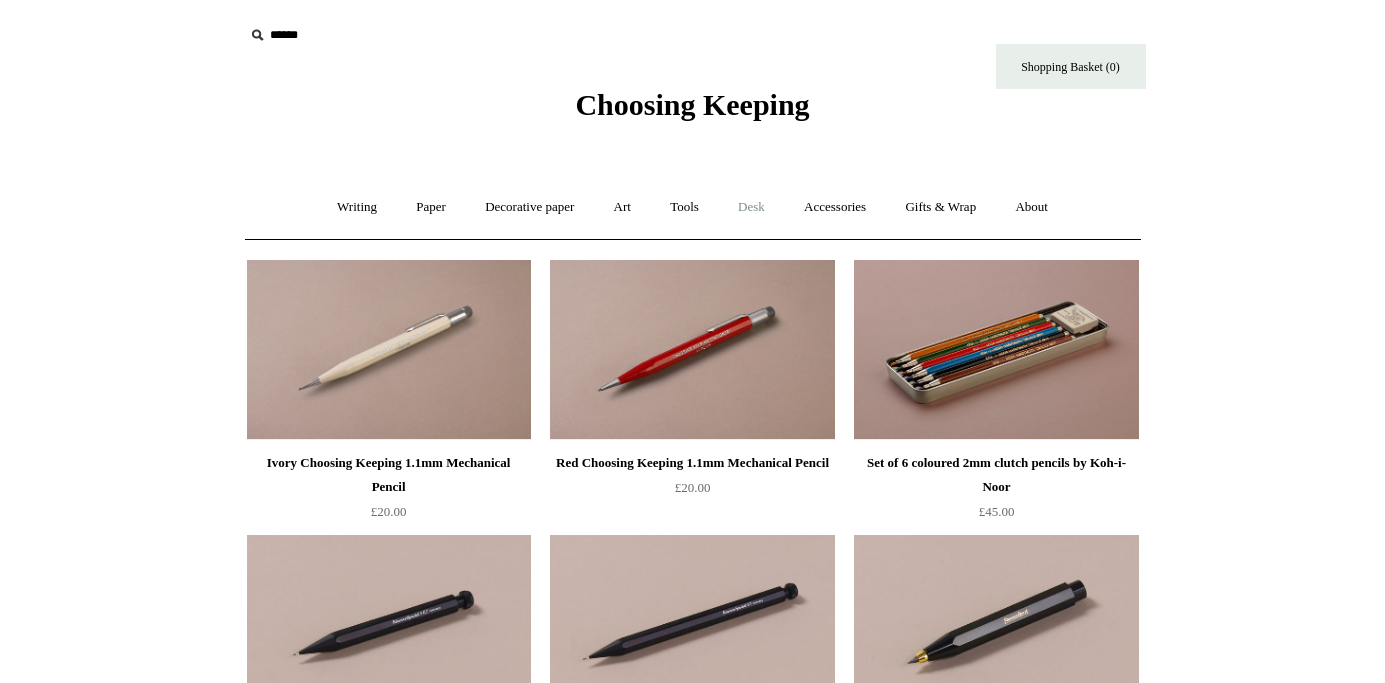 click on "Desk +" at bounding box center (751, 207) 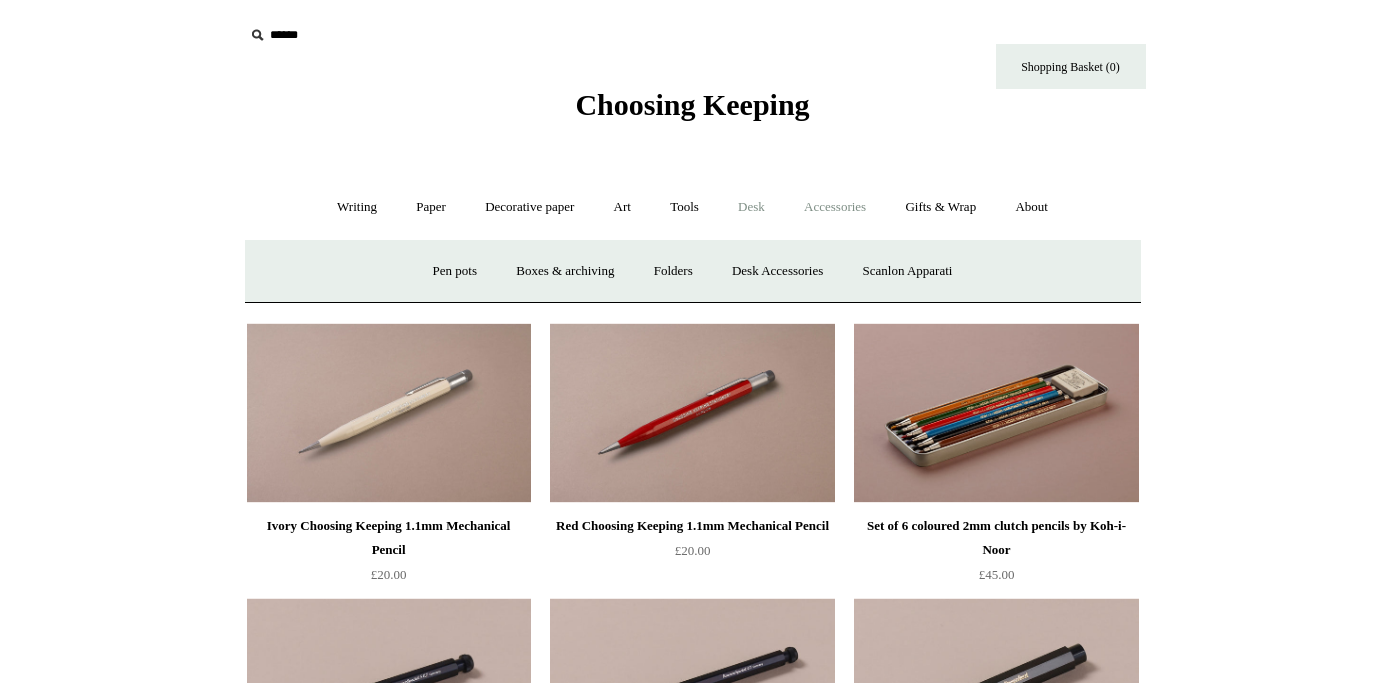 click on "Accessories +" at bounding box center (835, 207) 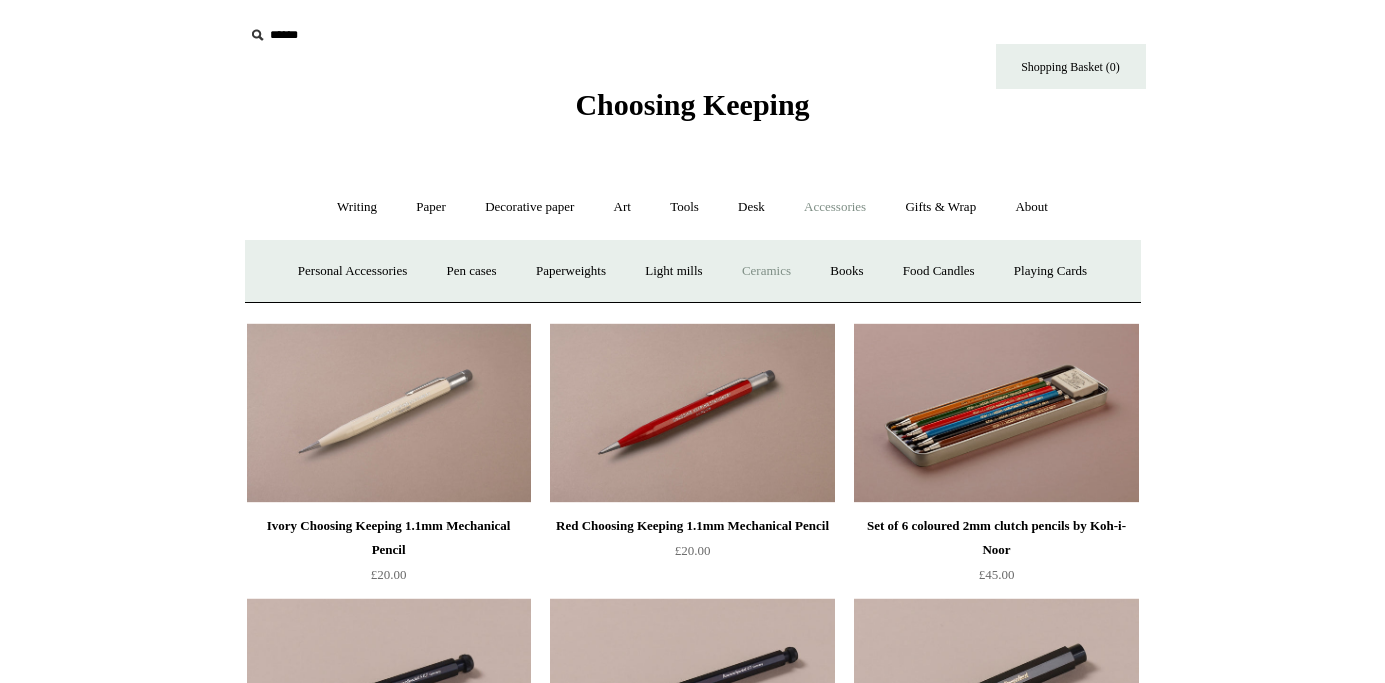 click on "Ceramics  +" at bounding box center [766, 271] 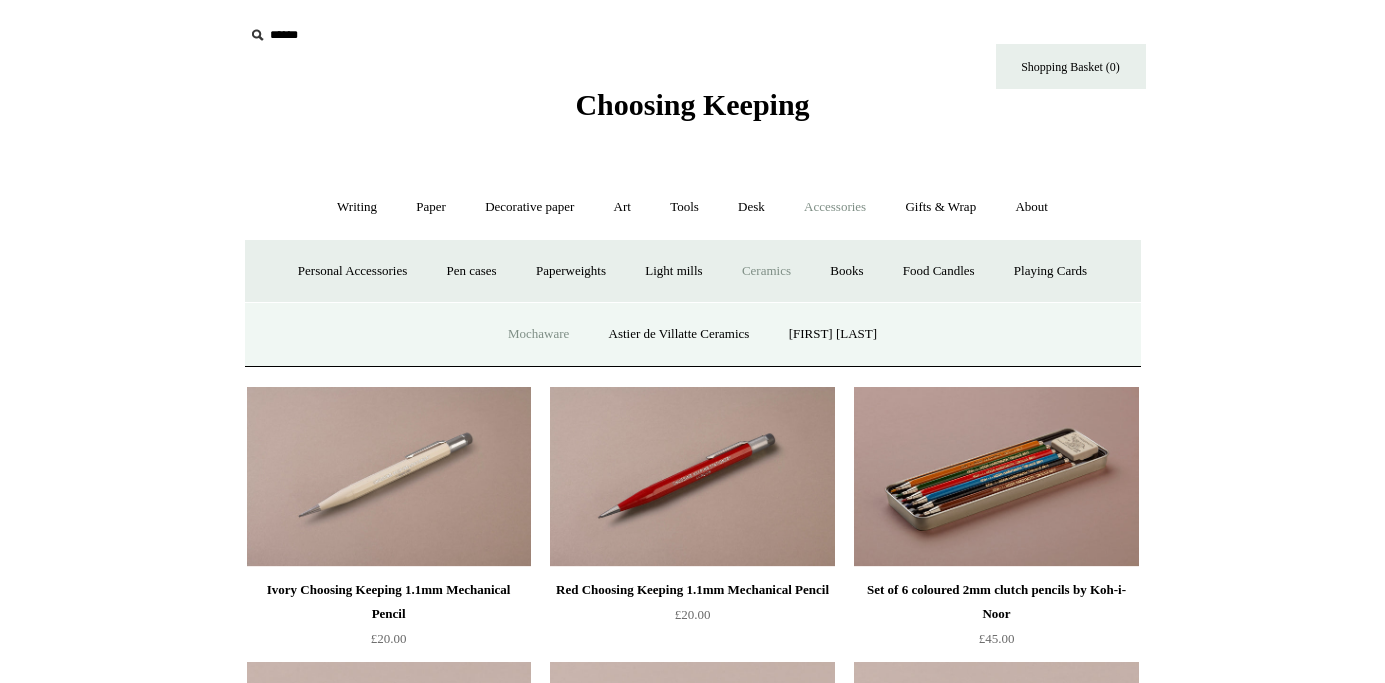 click on "Mochaware" at bounding box center [538, 334] 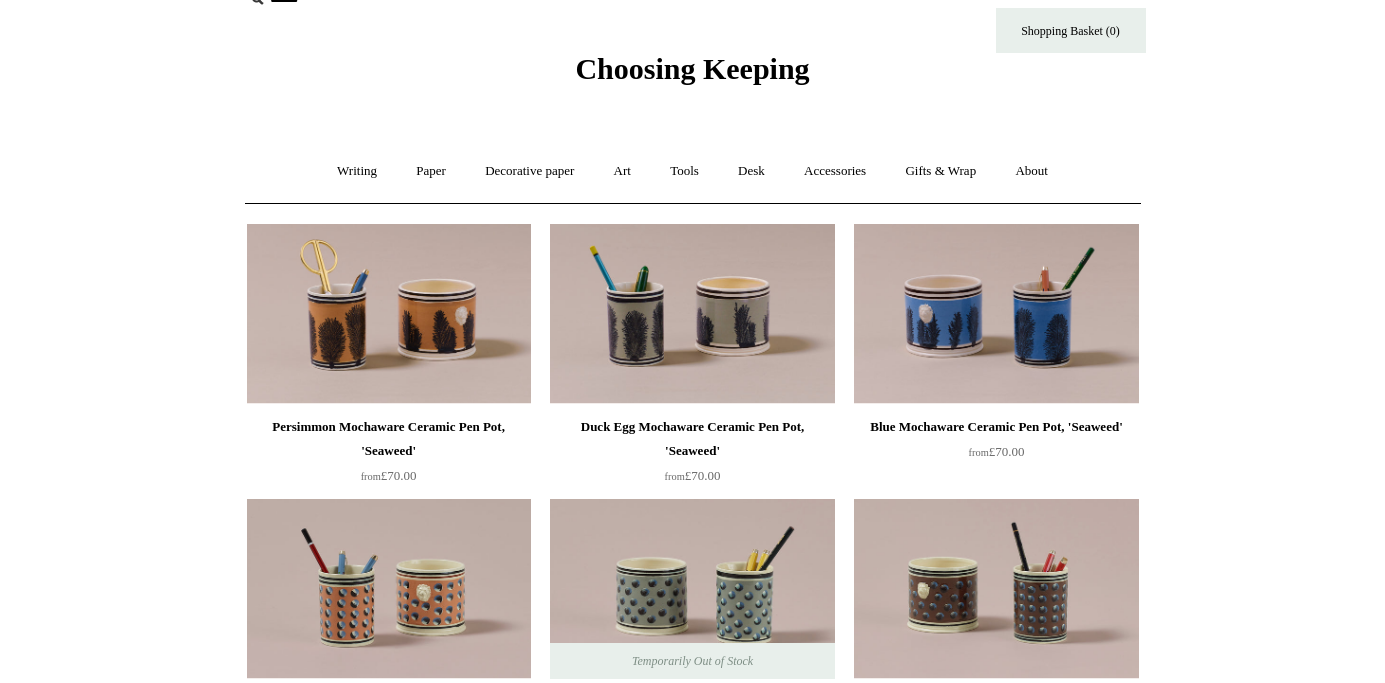 scroll, scrollTop: 0, scrollLeft: 0, axis: both 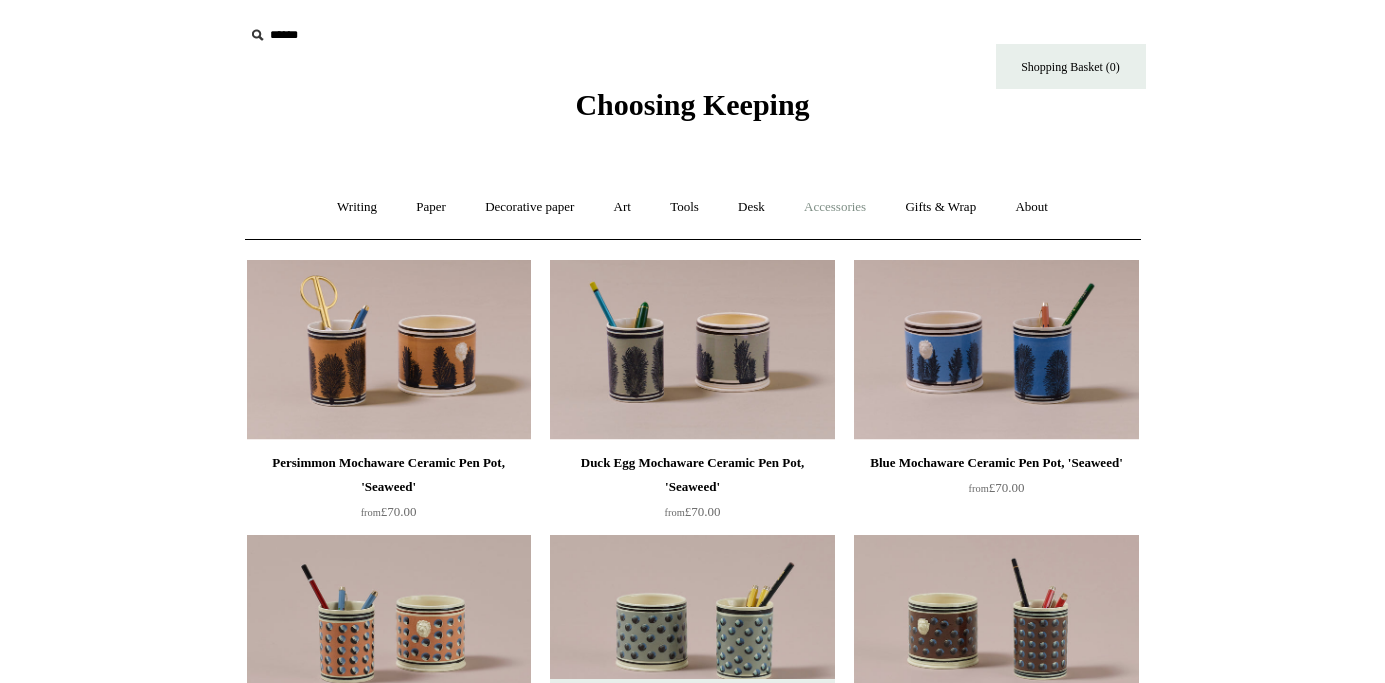 click on "Accessories +" at bounding box center (835, 207) 